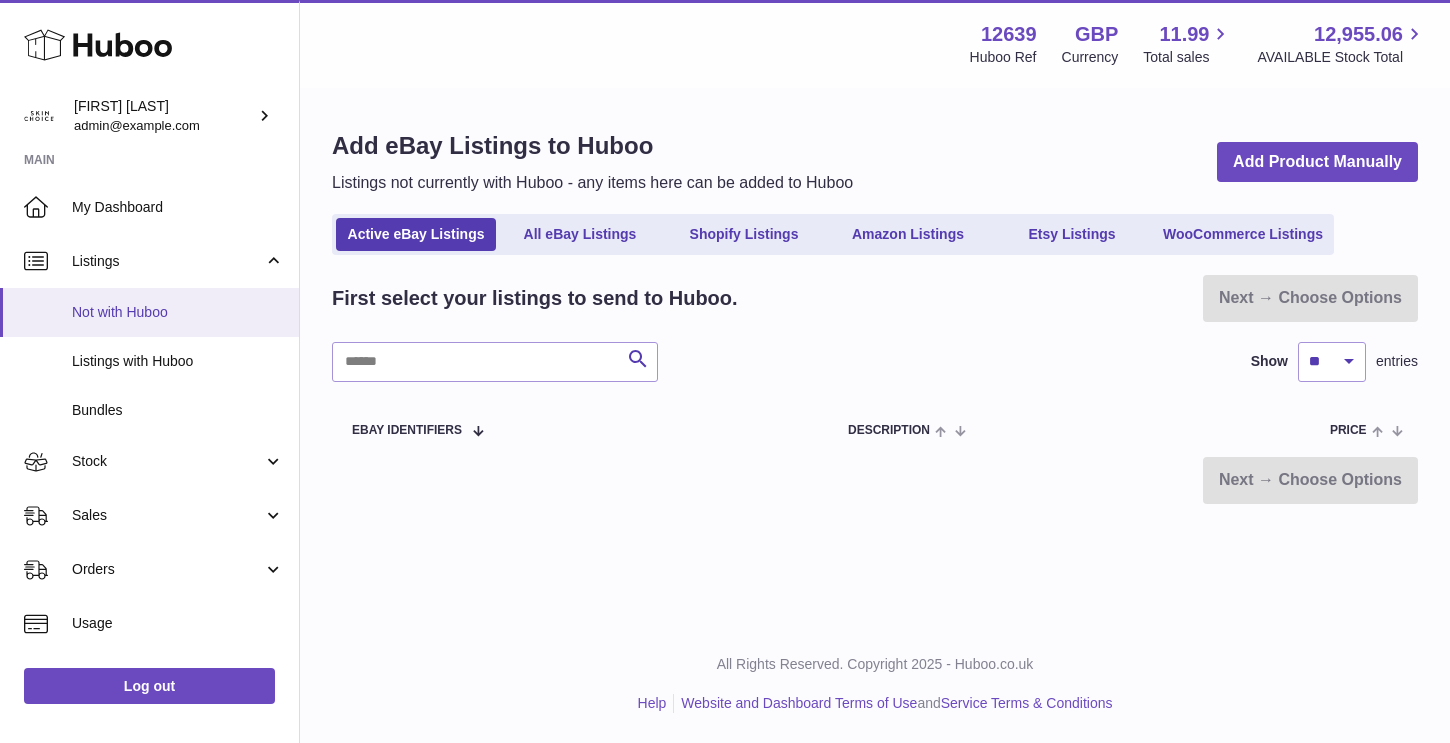 scroll, scrollTop: 0, scrollLeft: 0, axis: both 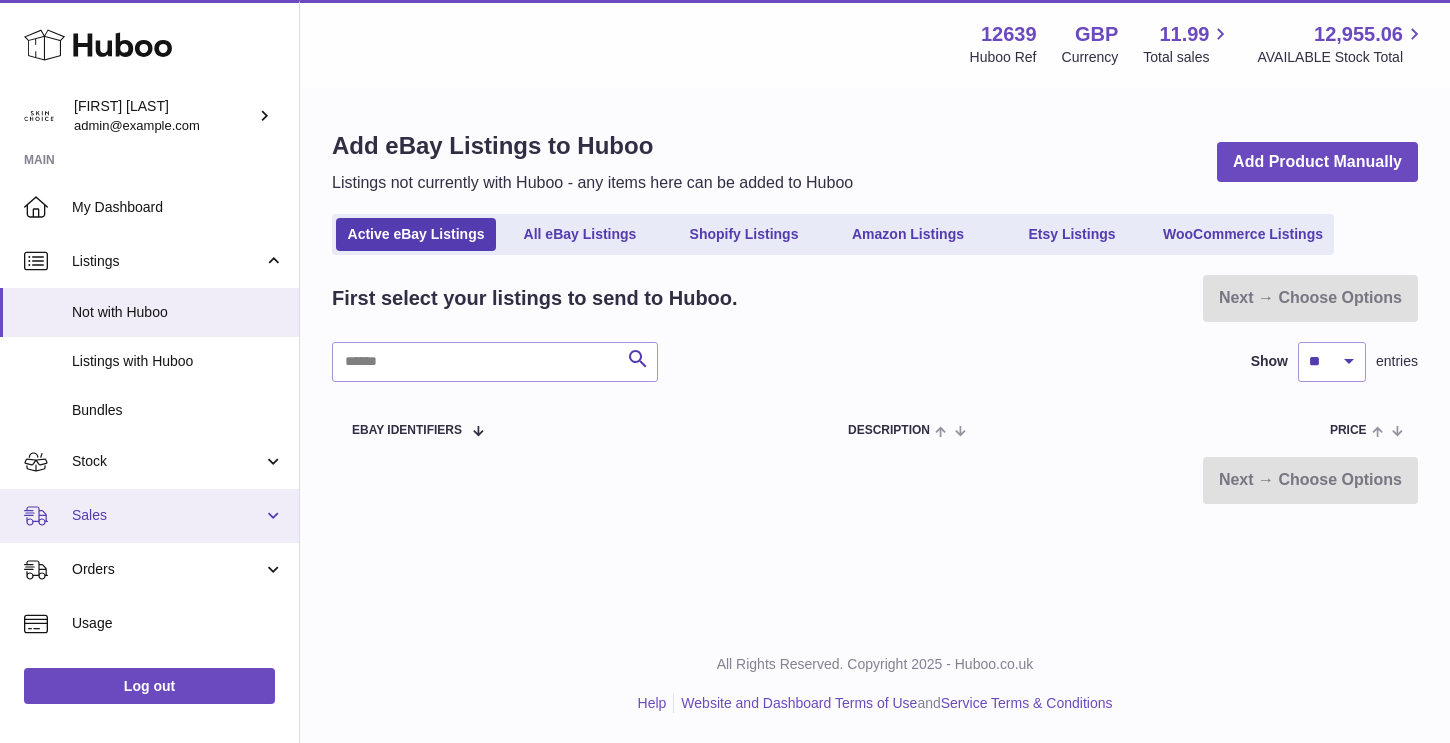 click on "Sales" at bounding box center [167, 515] 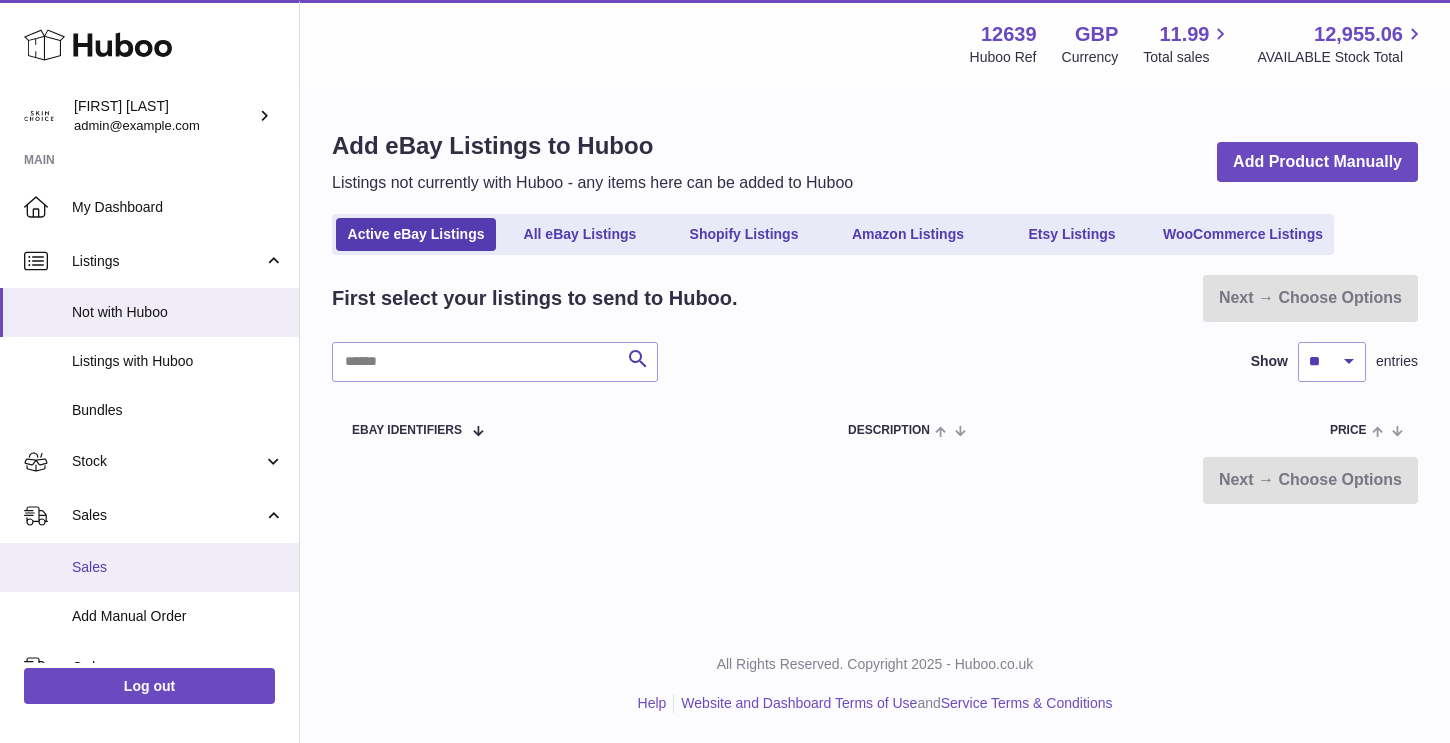 click on "Sales" at bounding box center (178, 567) 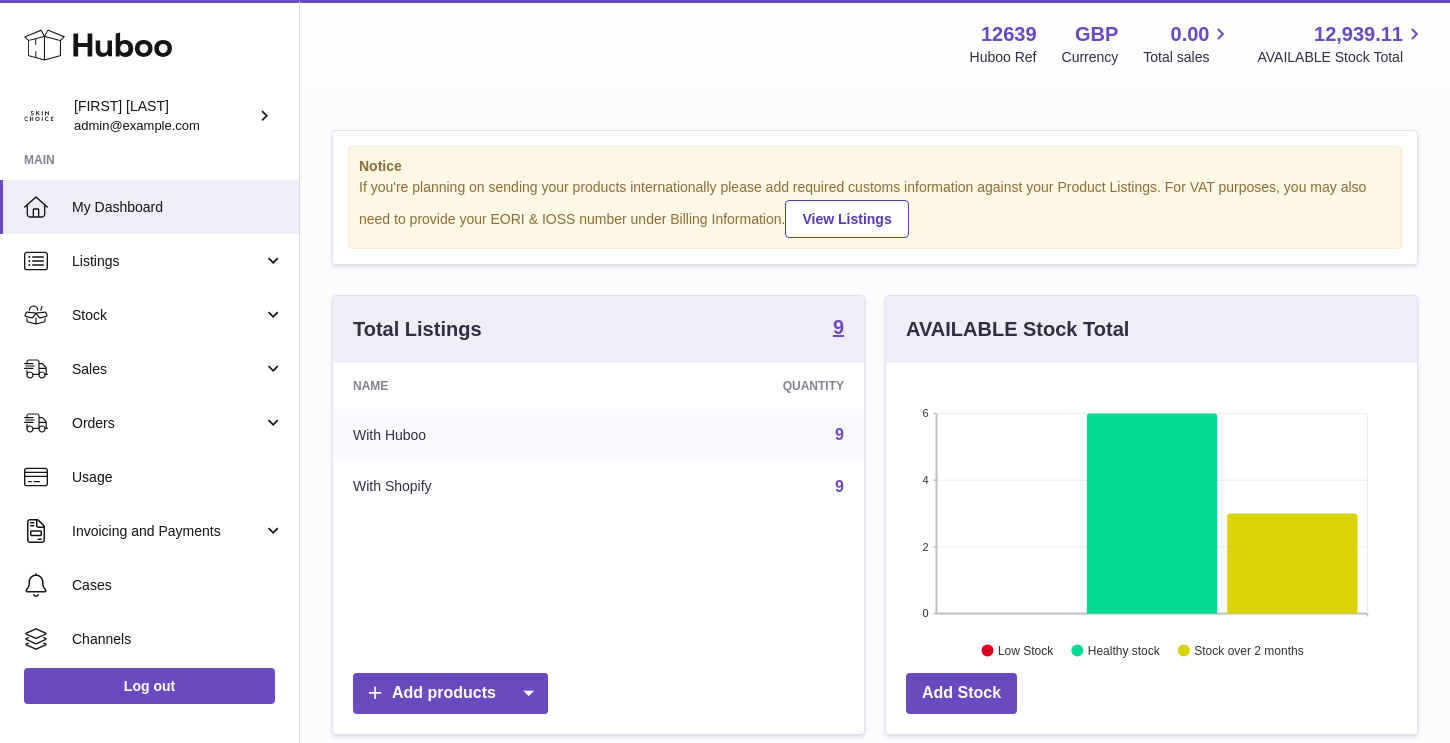 scroll, scrollTop: 0, scrollLeft: 0, axis: both 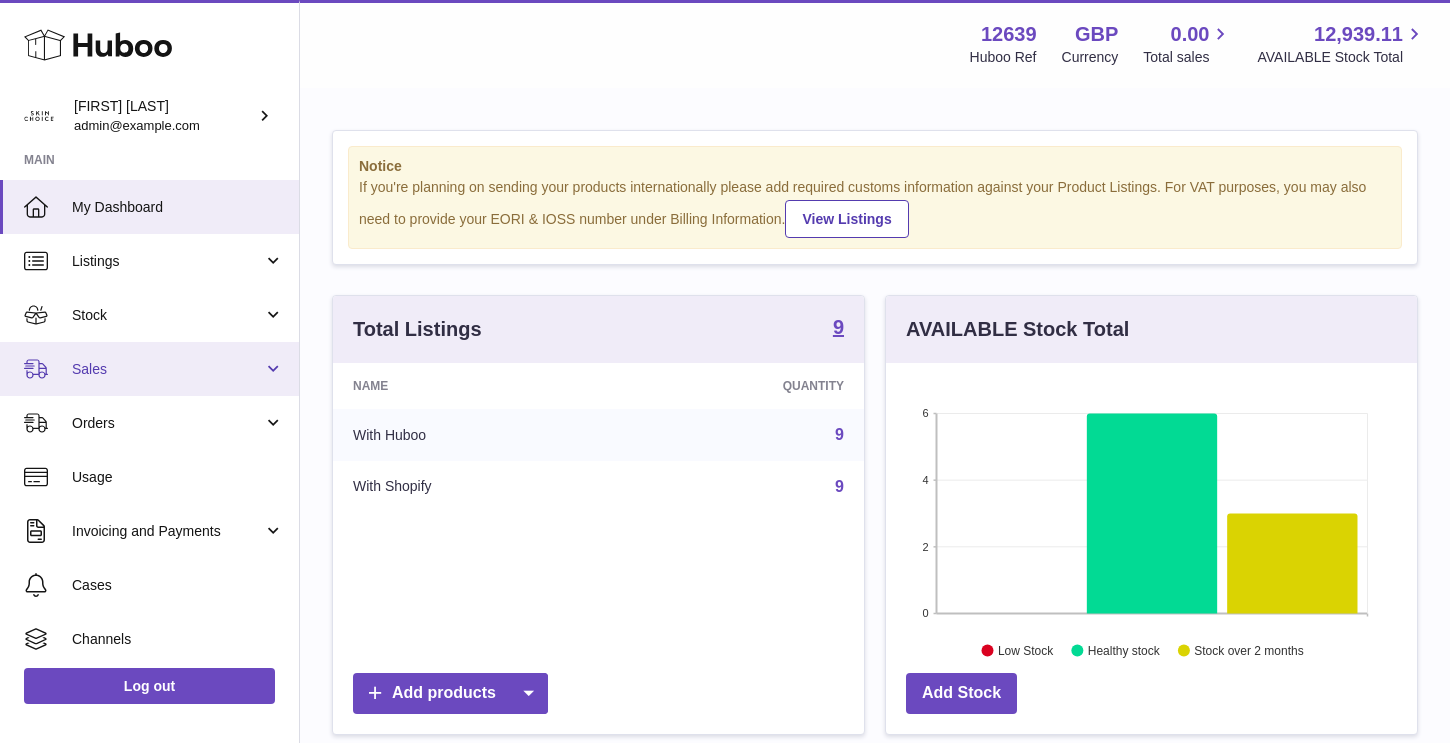 click on "Sales" at bounding box center [149, 369] 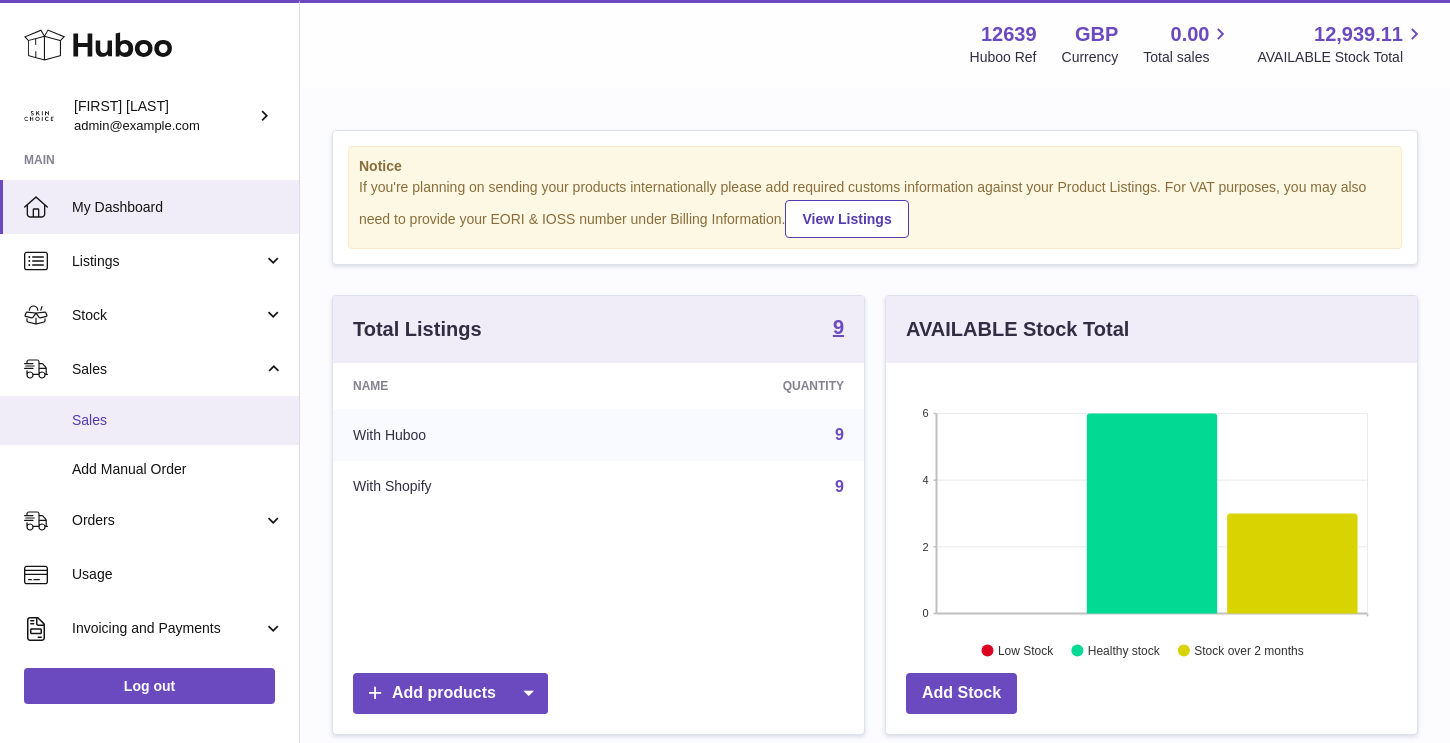 click on "Sales" at bounding box center (178, 420) 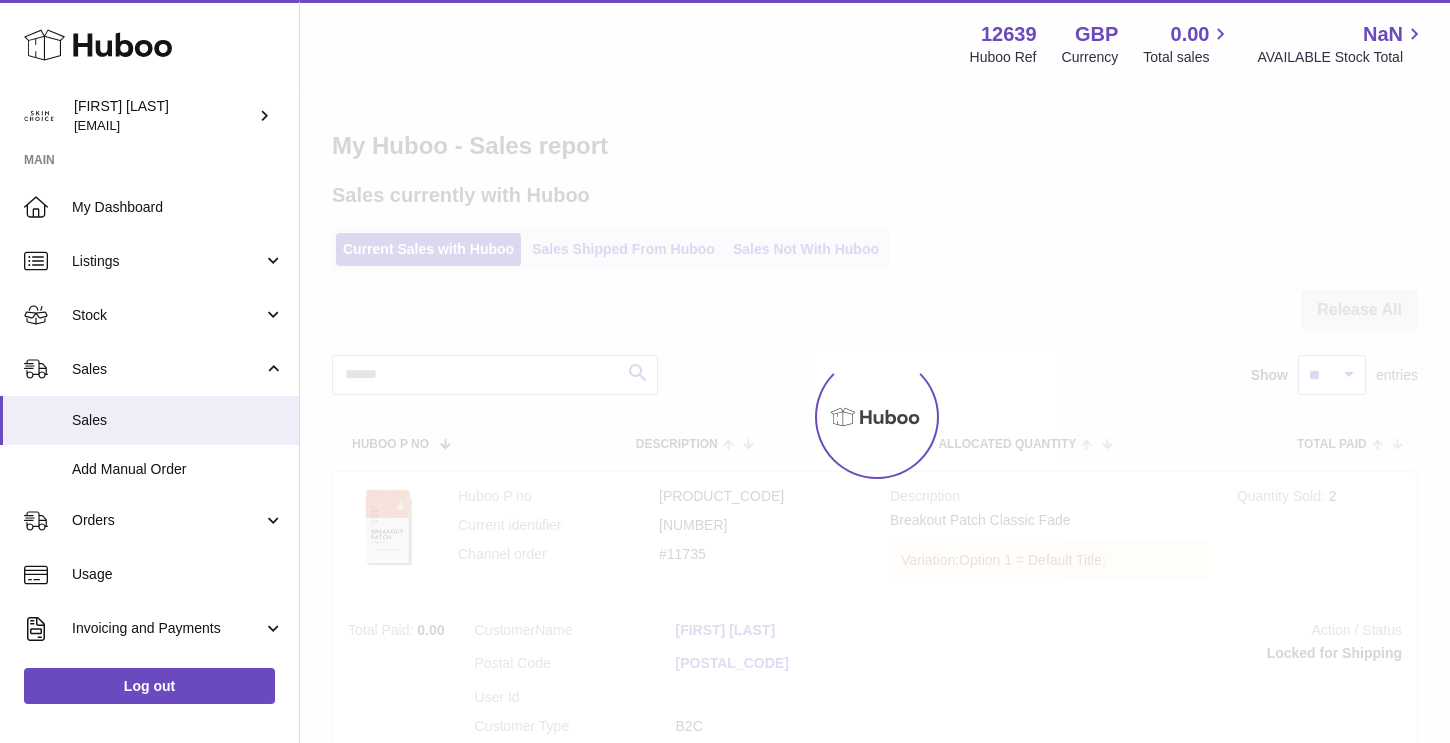 scroll, scrollTop: 0, scrollLeft: 0, axis: both 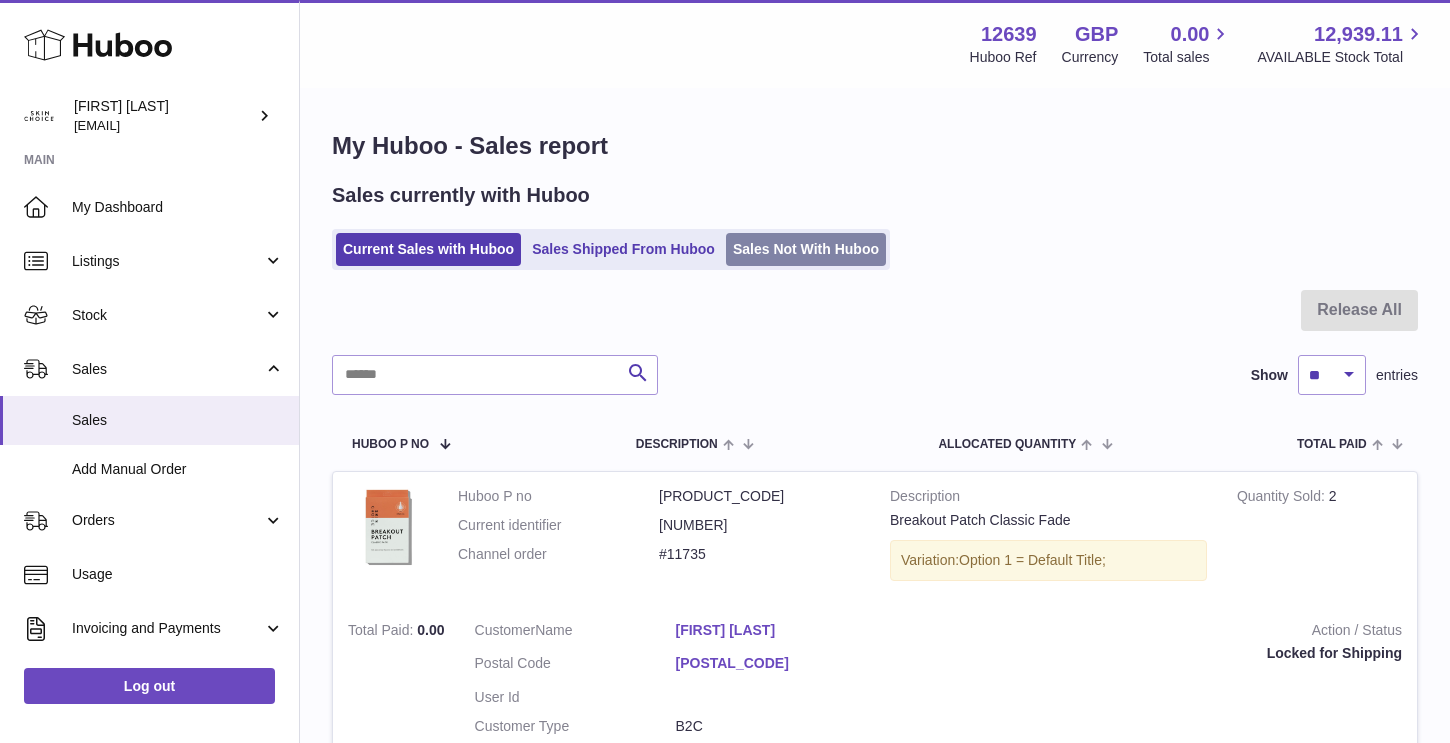 click on "Sales Not With Huboo" at bounding box center (806, 249) 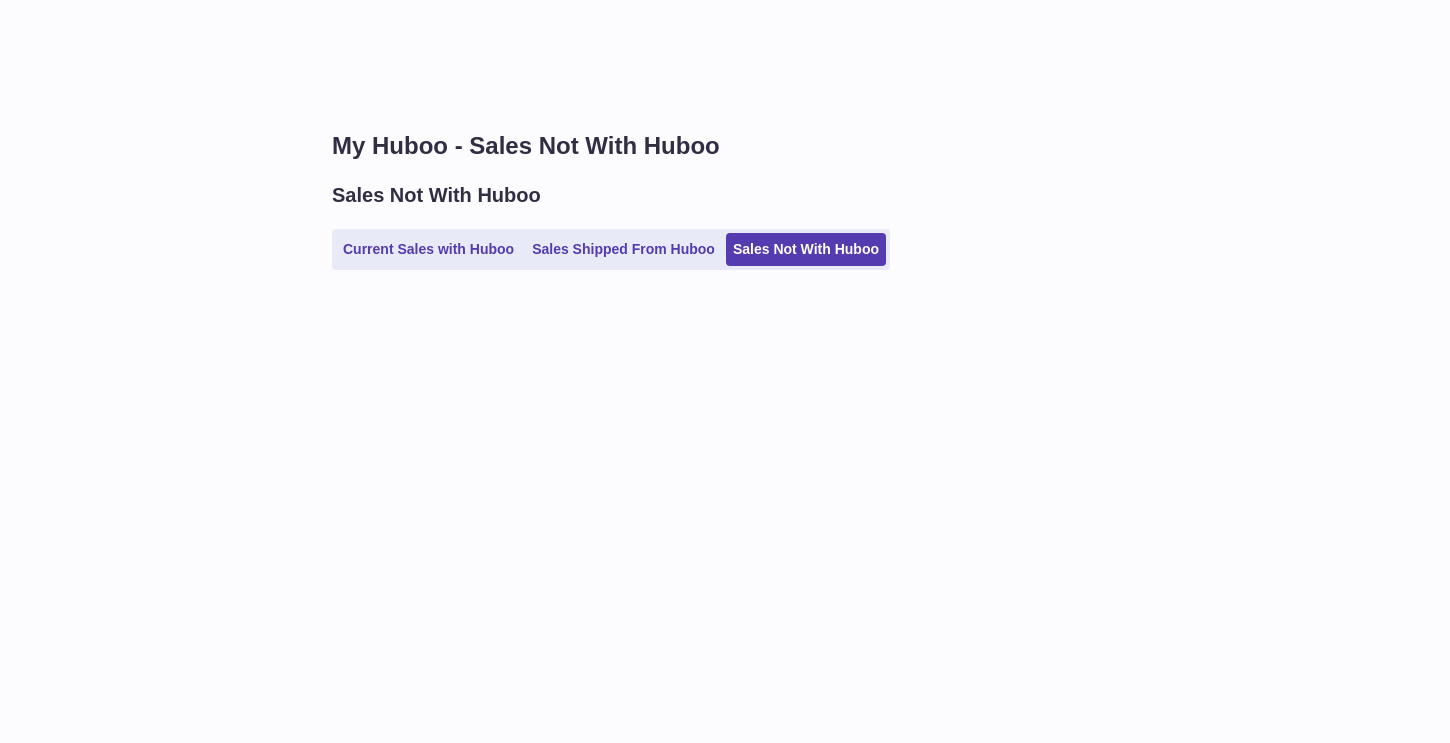 scroll, scrollTop: 0, scrollLeft: 0, axis: both 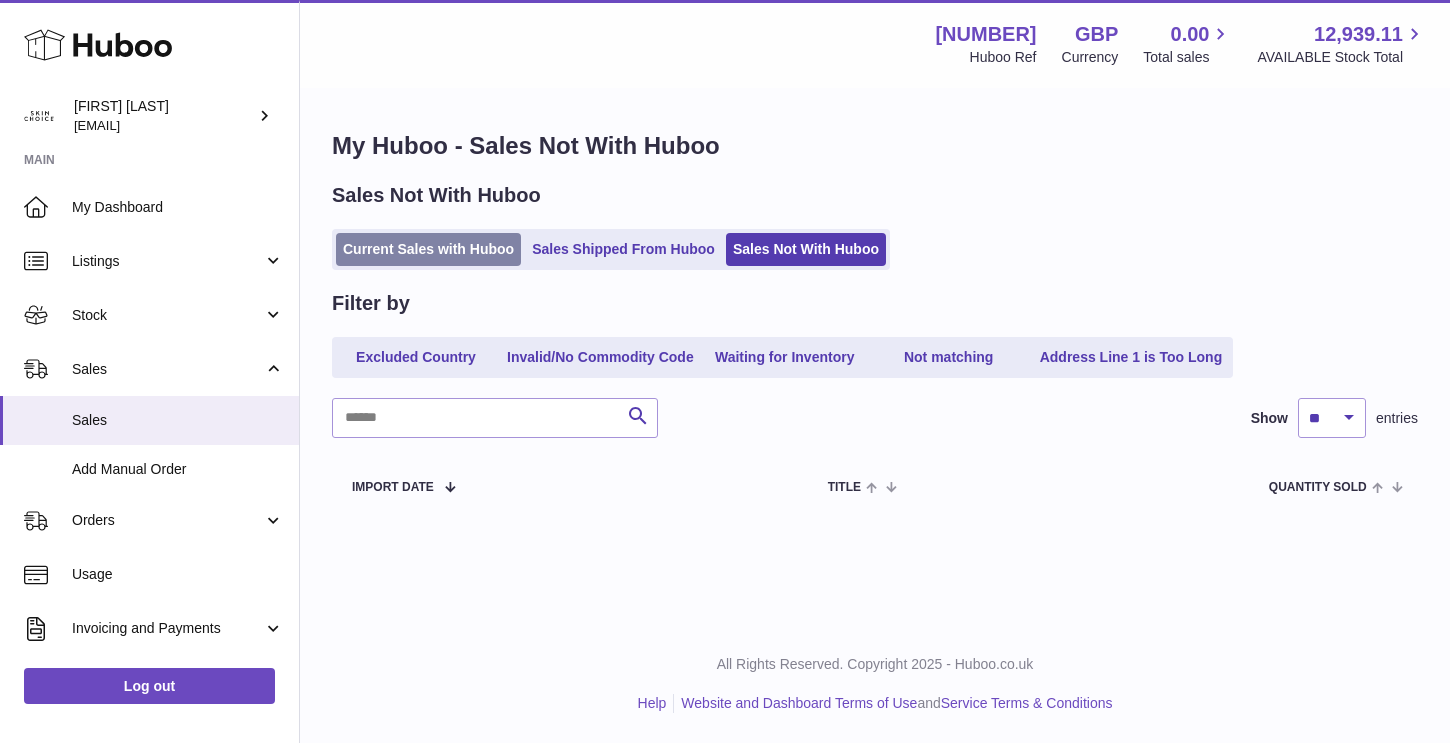 click on "Current Sales with Huboo" at bounding box center (428, 249) 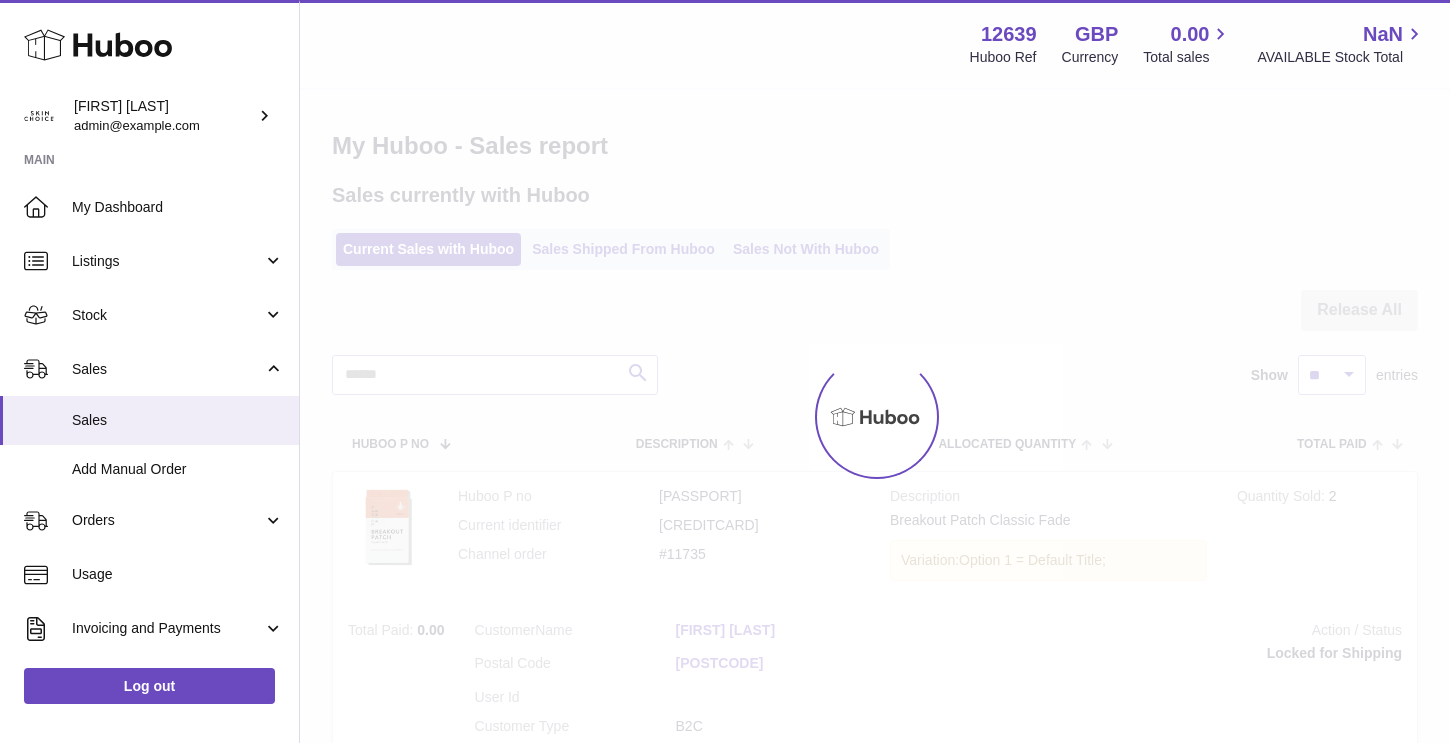 scroll, scrollTop: 56, scrollLeft: 0, axis: vertical 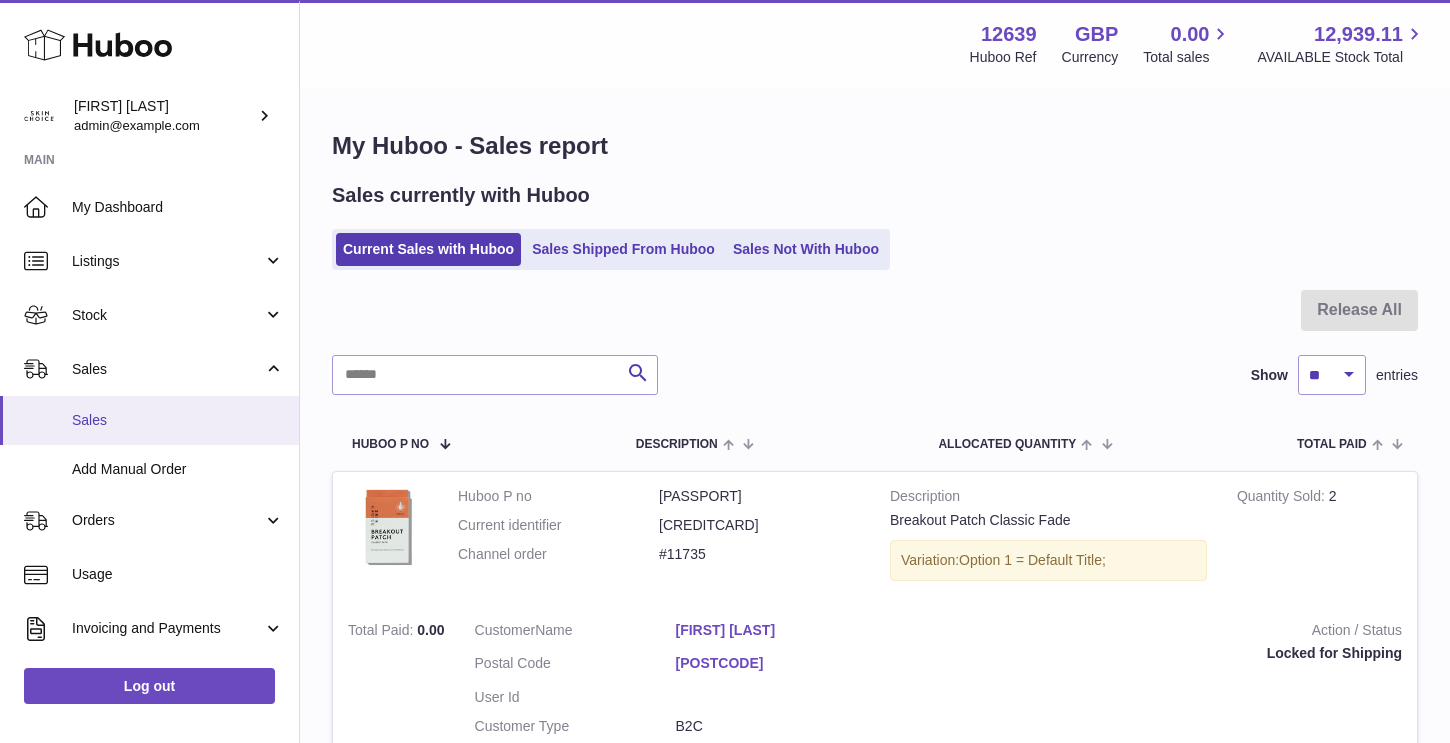 click on "Sales" at bounding box center [149, 420] 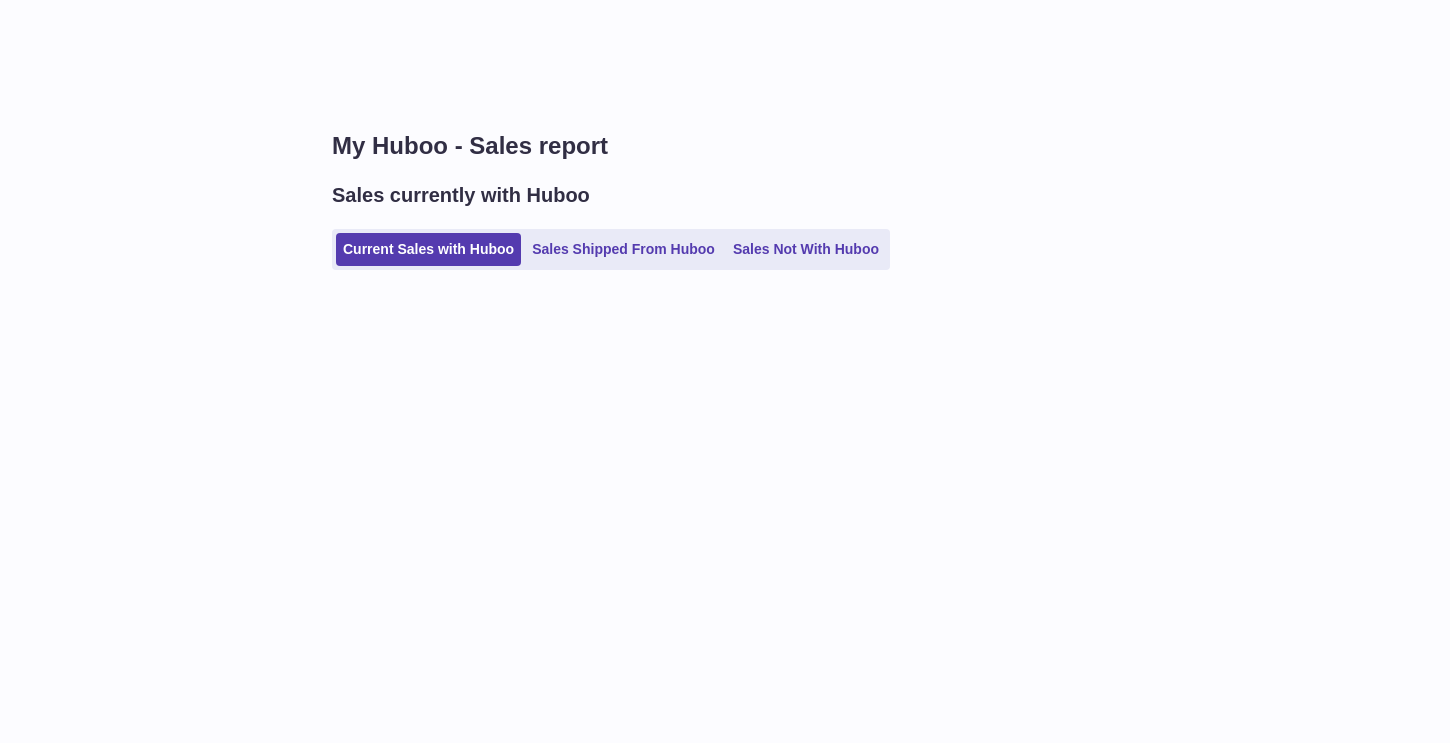 scroll, scrollTop: 0, scrollLeft: 0, axis: both 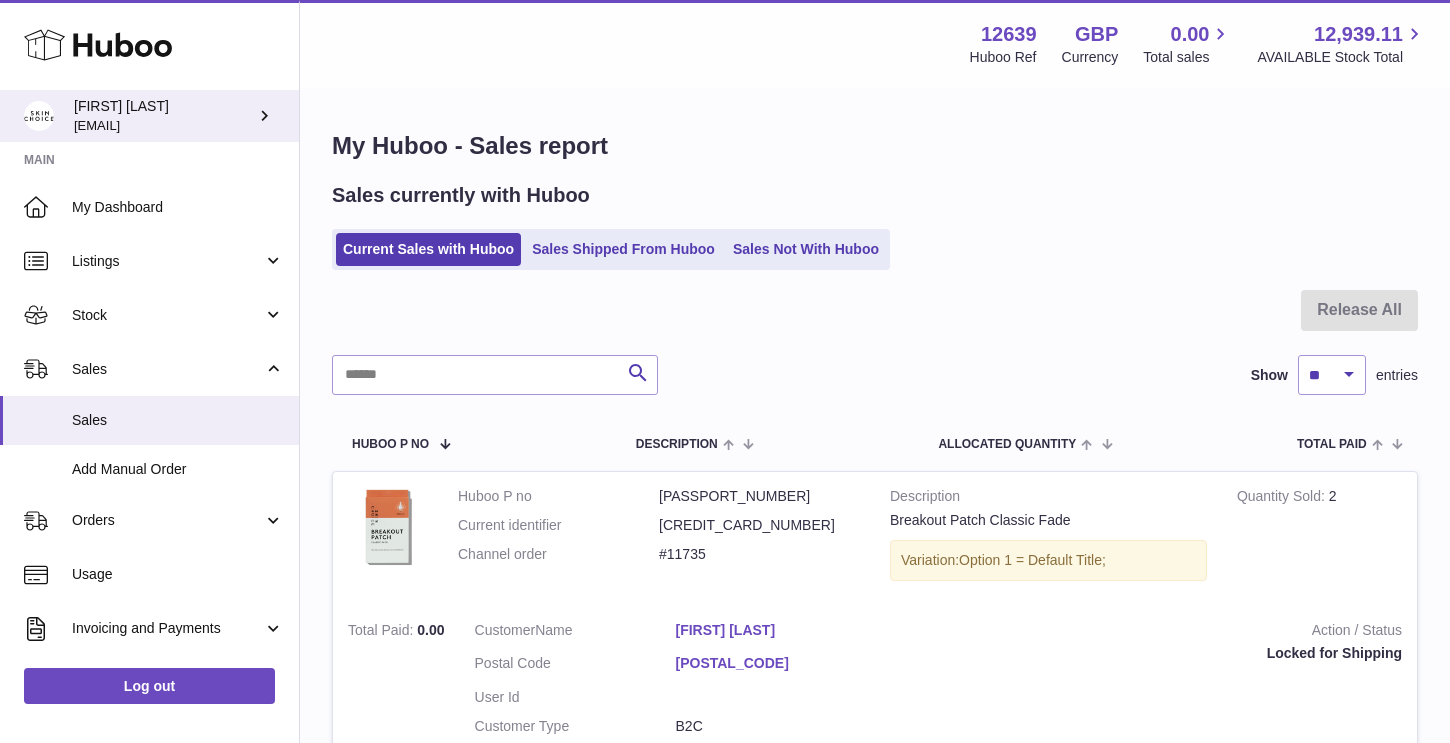 click on "[EMAIL]" at bounding box center [97, 125] 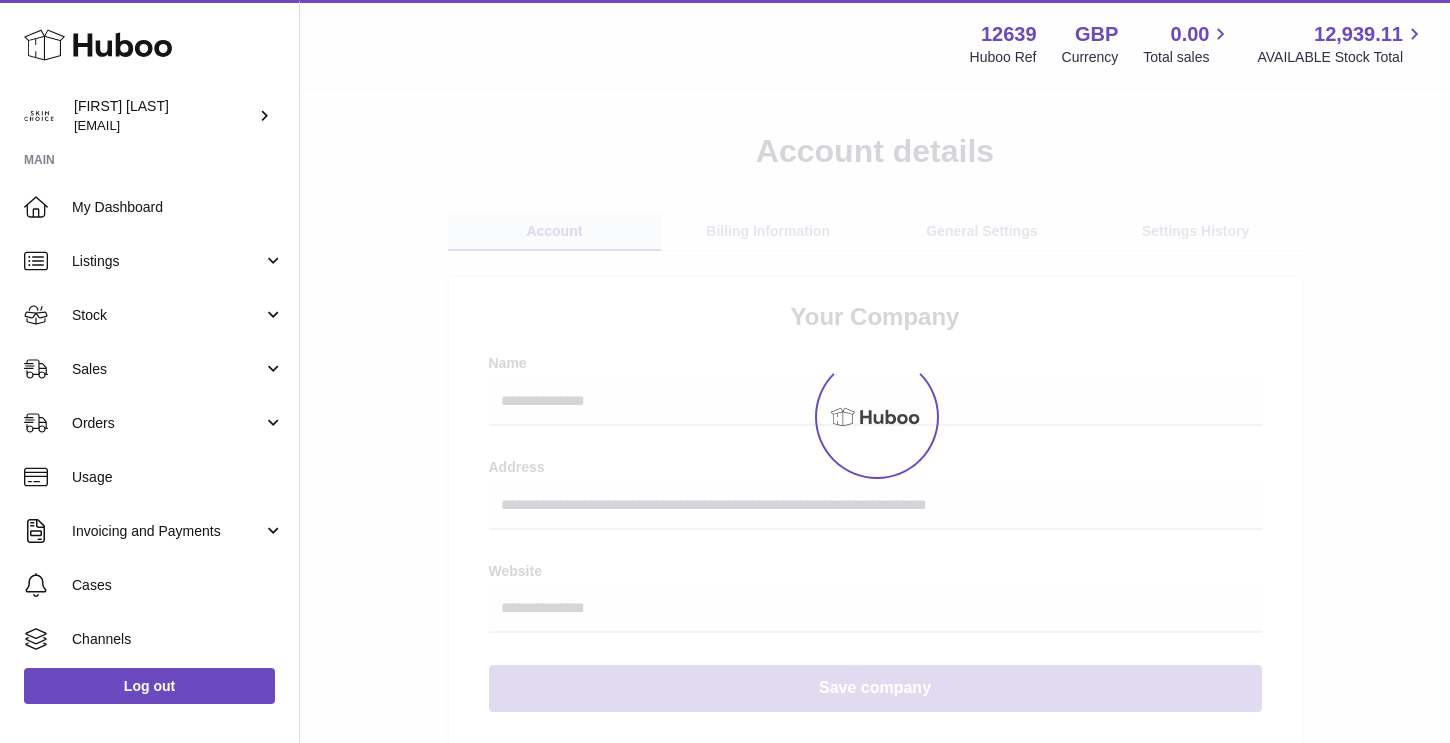 scroll, scrollTop: 0, scrollLeft: 0, axis: both 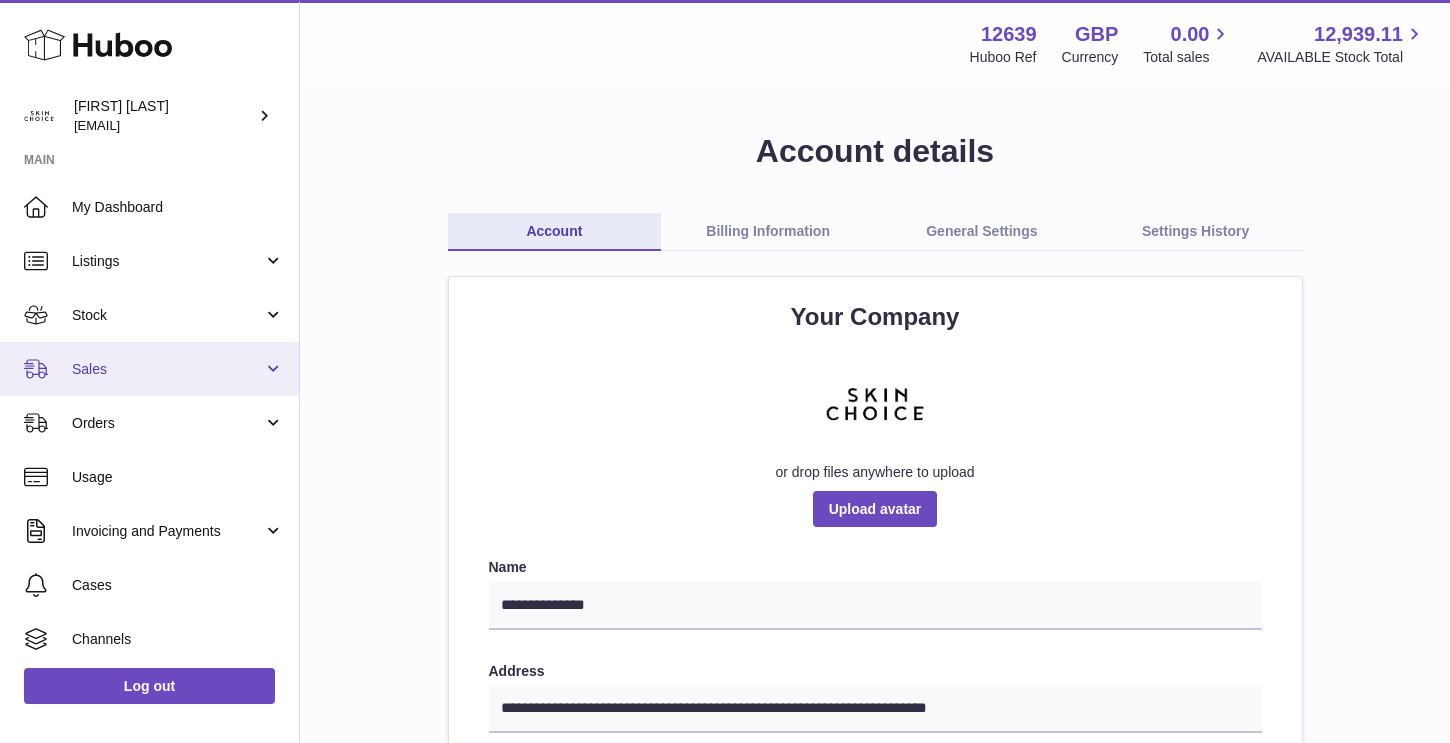 click on "Sales" at bounding box center (149, 369) 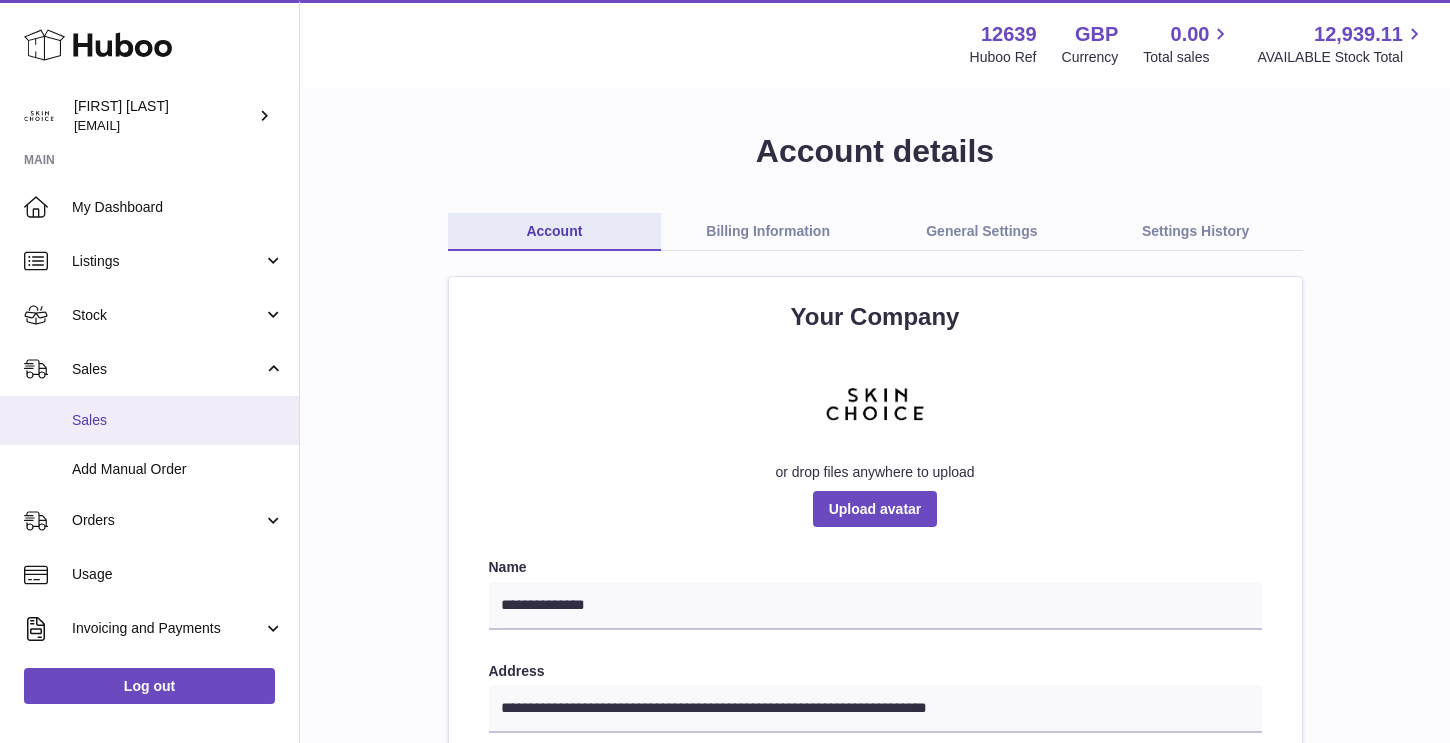 click on "Sales" at bounding box center [178, 420] 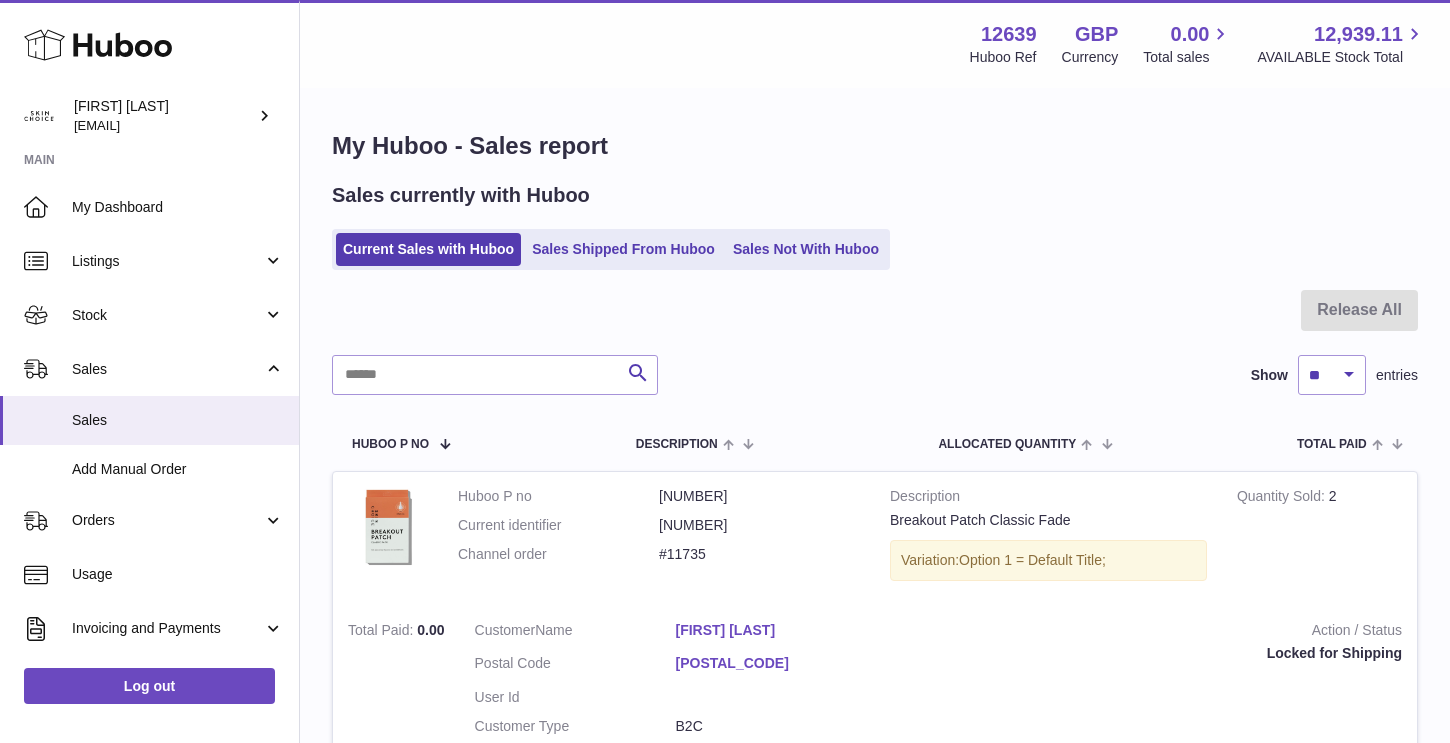 scroll, scrollTop: 0, scrollLeft: 0, axis: both 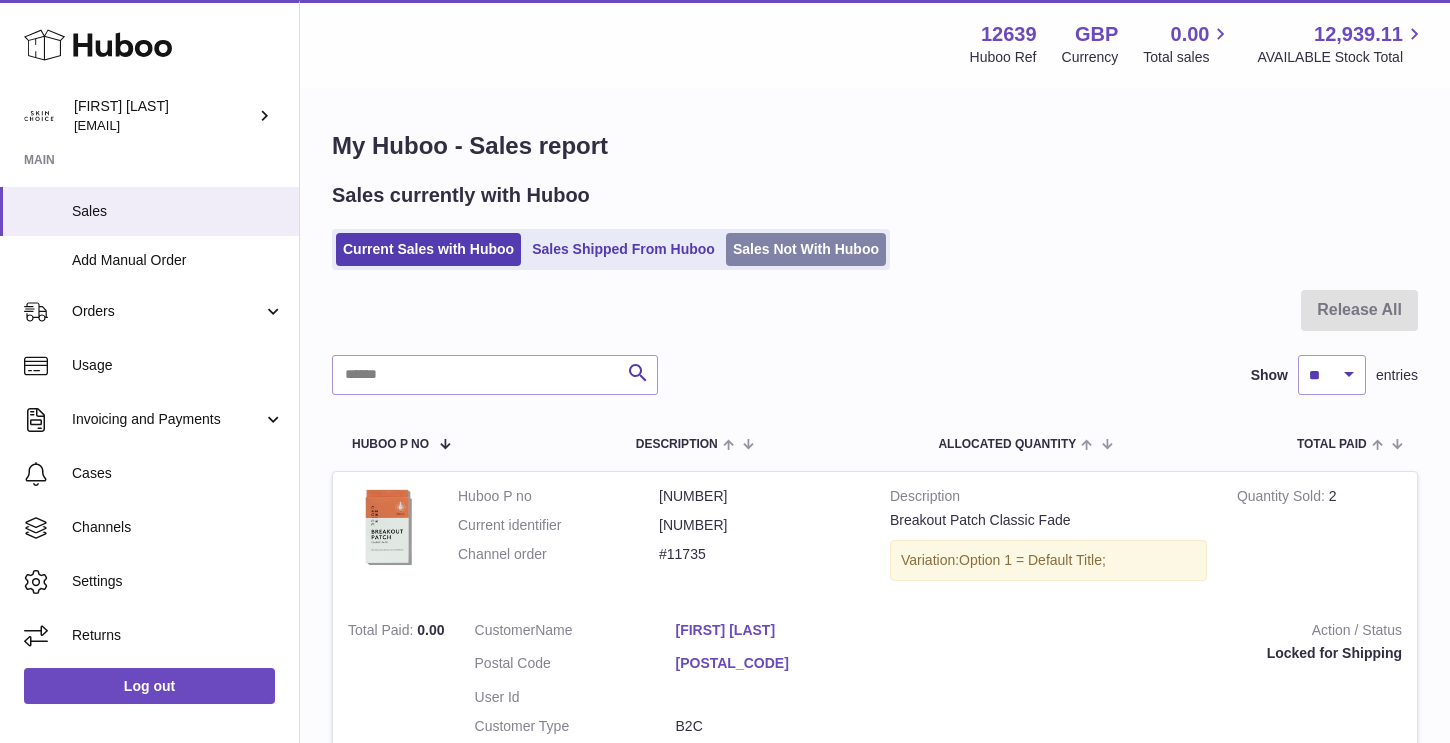 click on "Sales Not With Huboo" at bounding box center [806, 249] 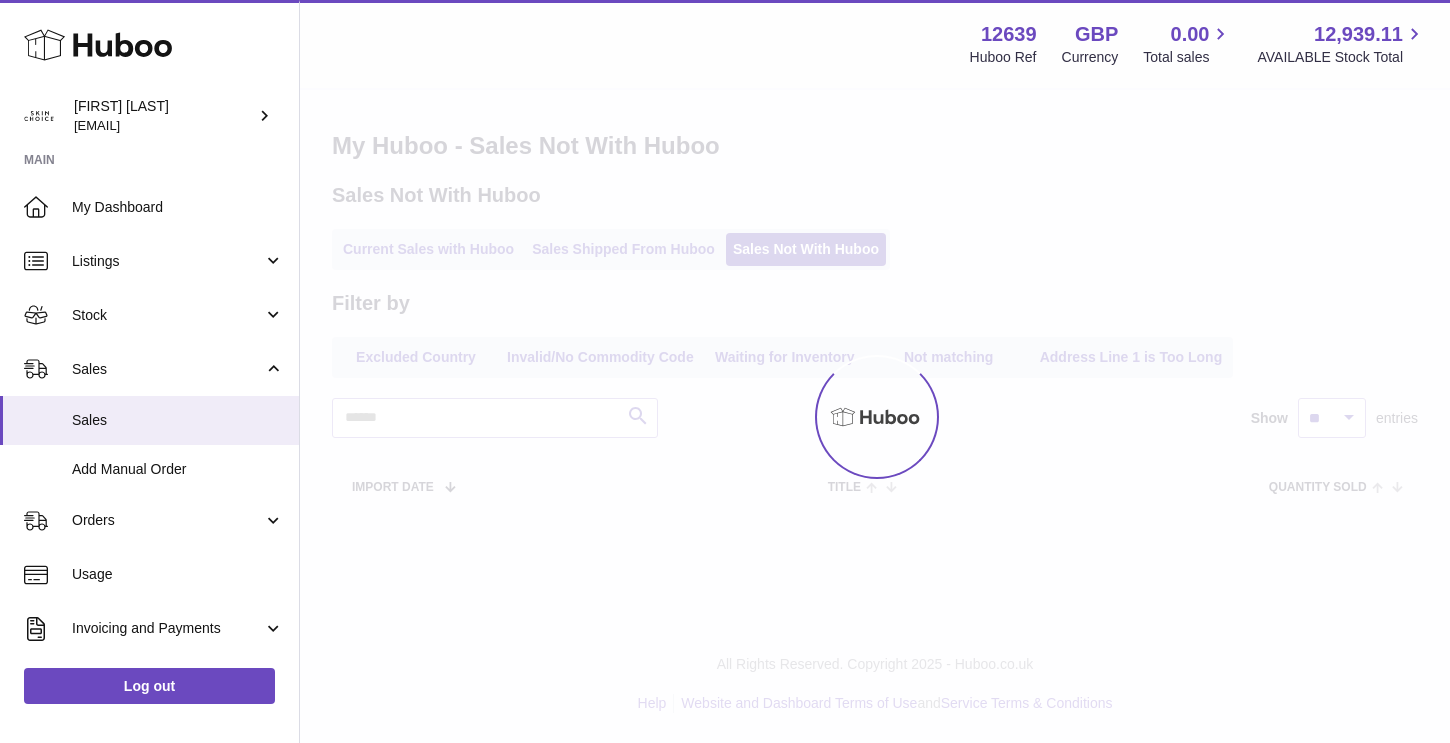 scroll, scrollTop: 0, scrollLeft: 0, axis: both 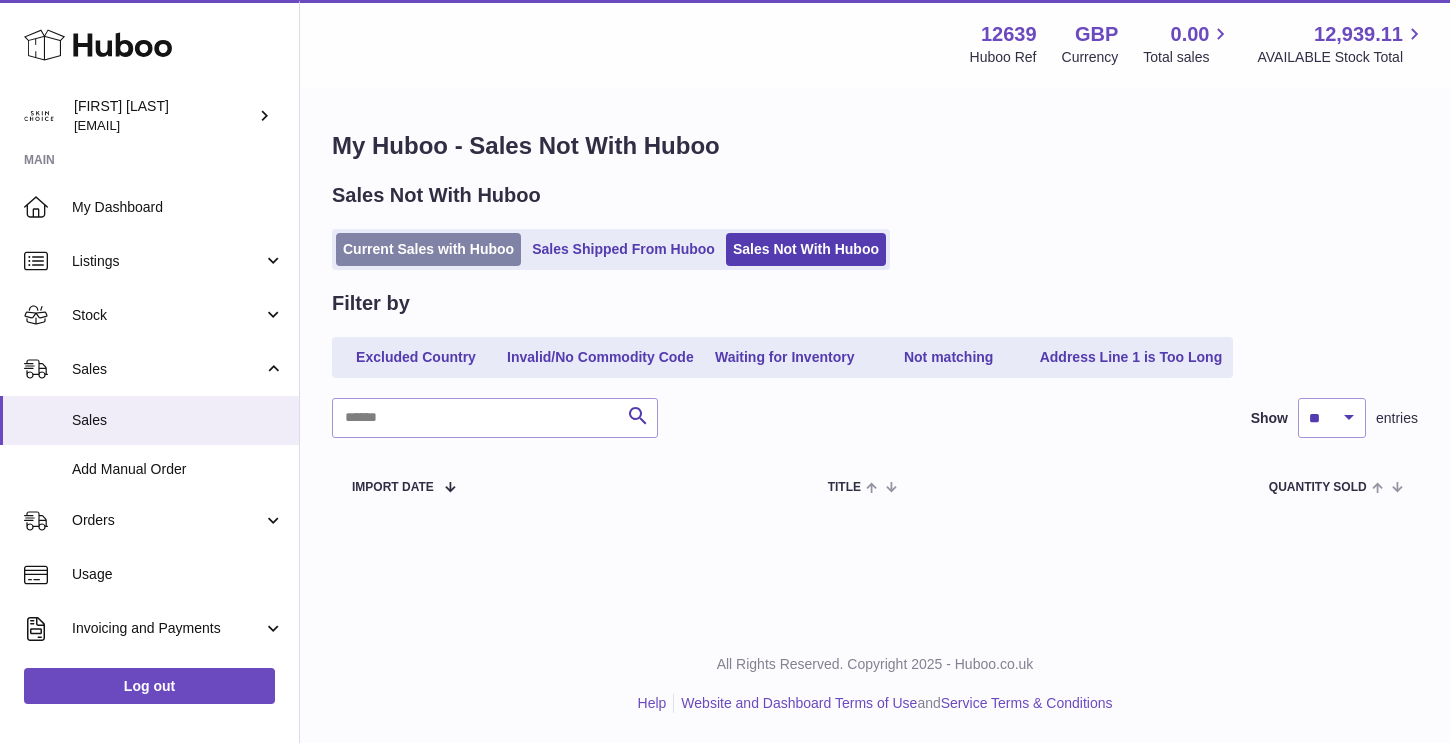 click on "Current Sales with Huboo" at bounding box center [428, 249] 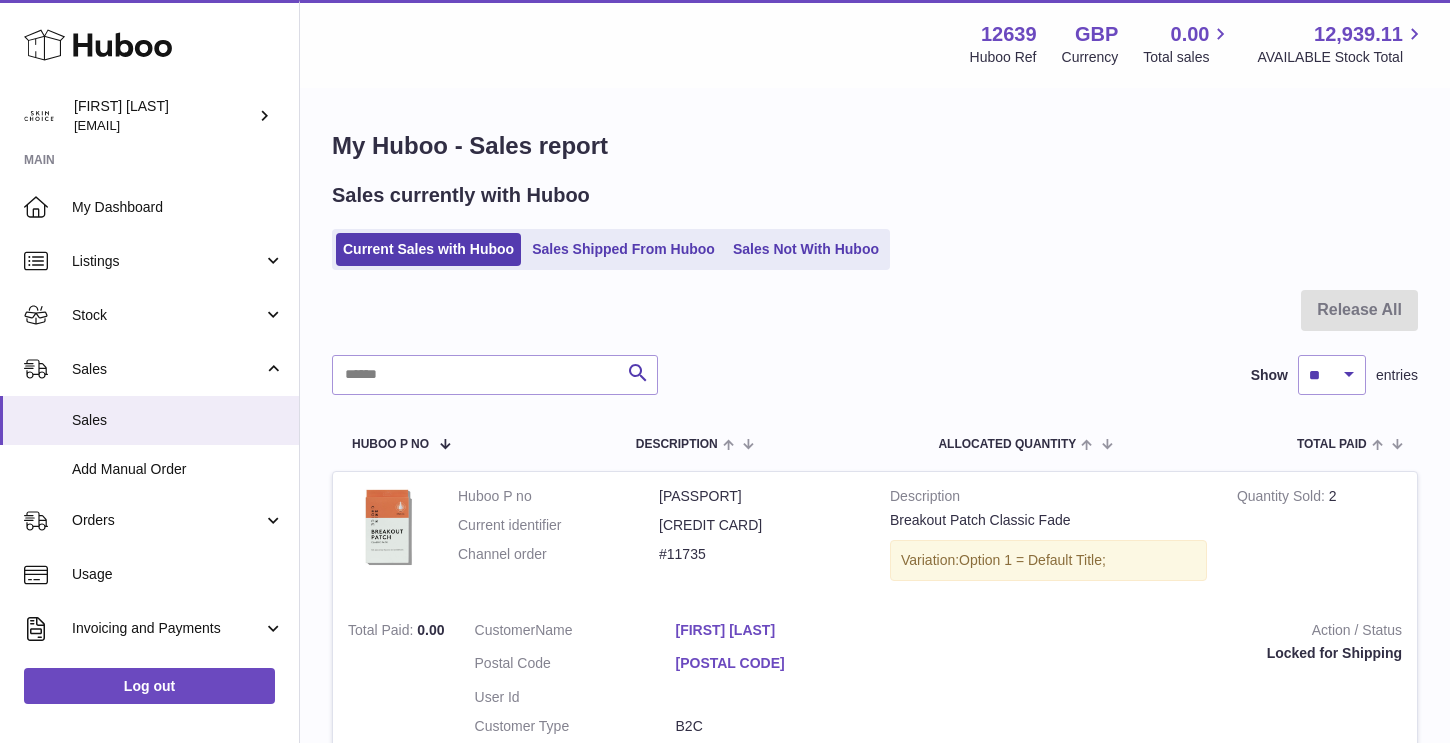 scroll, scrollTop: 0, scrollLeft: 0, axis: both 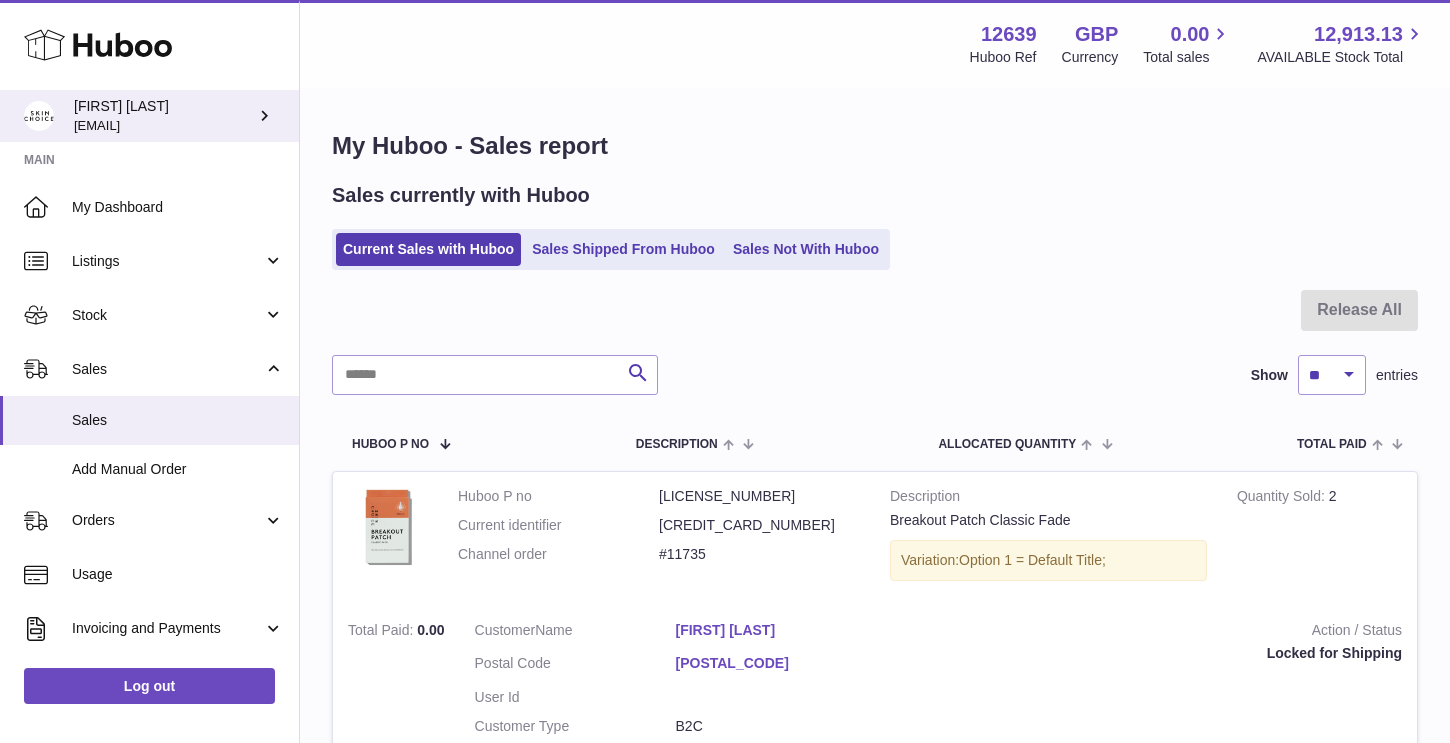 click on "Seye Akinnaike
admin@skinchoice.com" at bounding box center (164, 116) 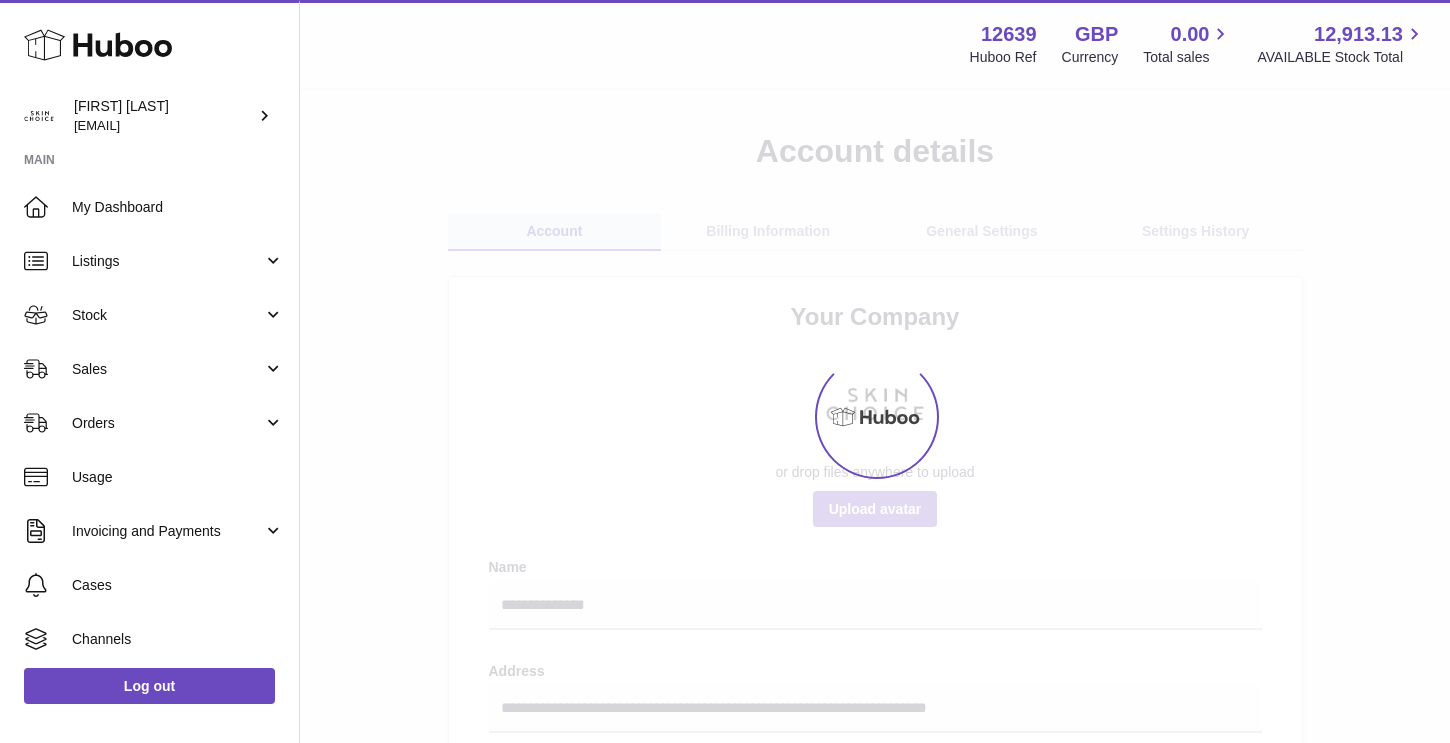 scroll, scrollTop: 0, scrollLeft: 0, axis: both 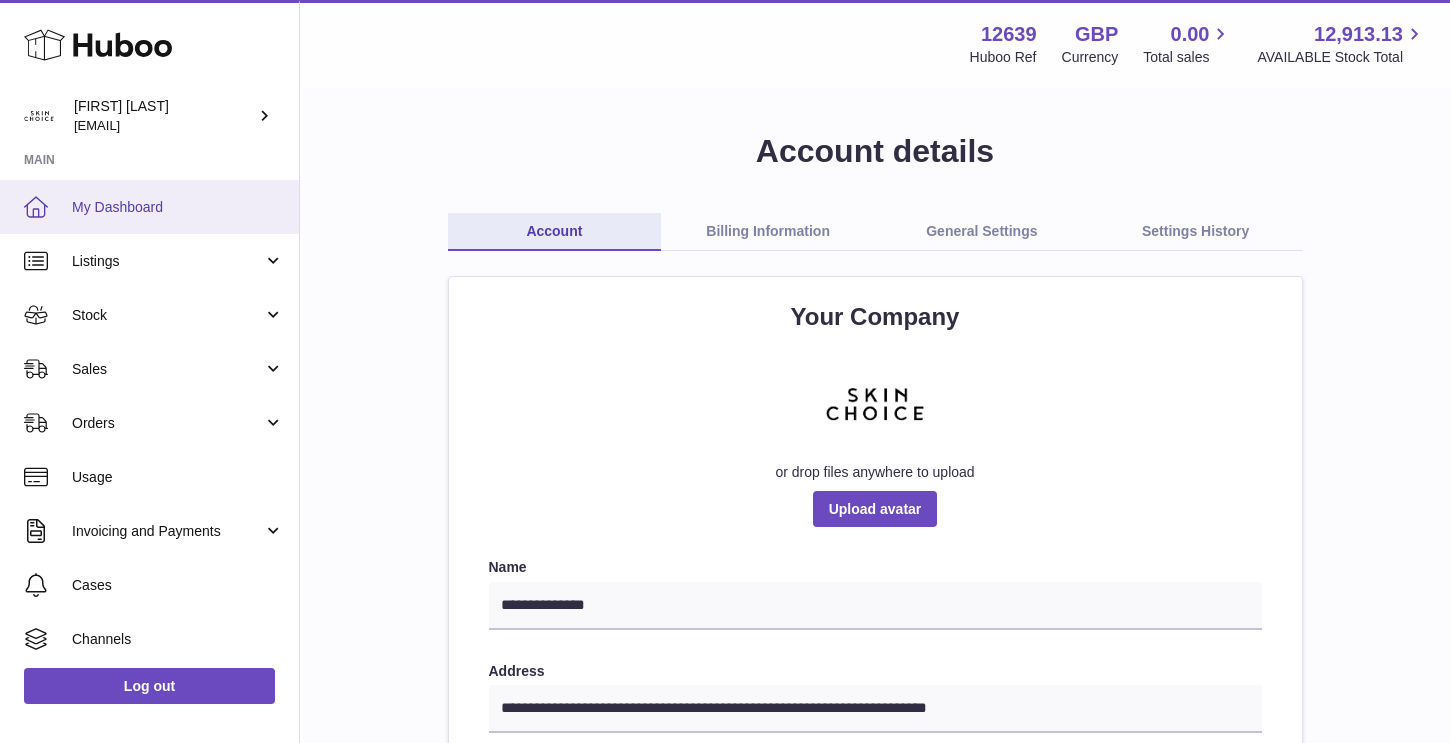 click on "My Dashboard" at bounding box center (149, 207) 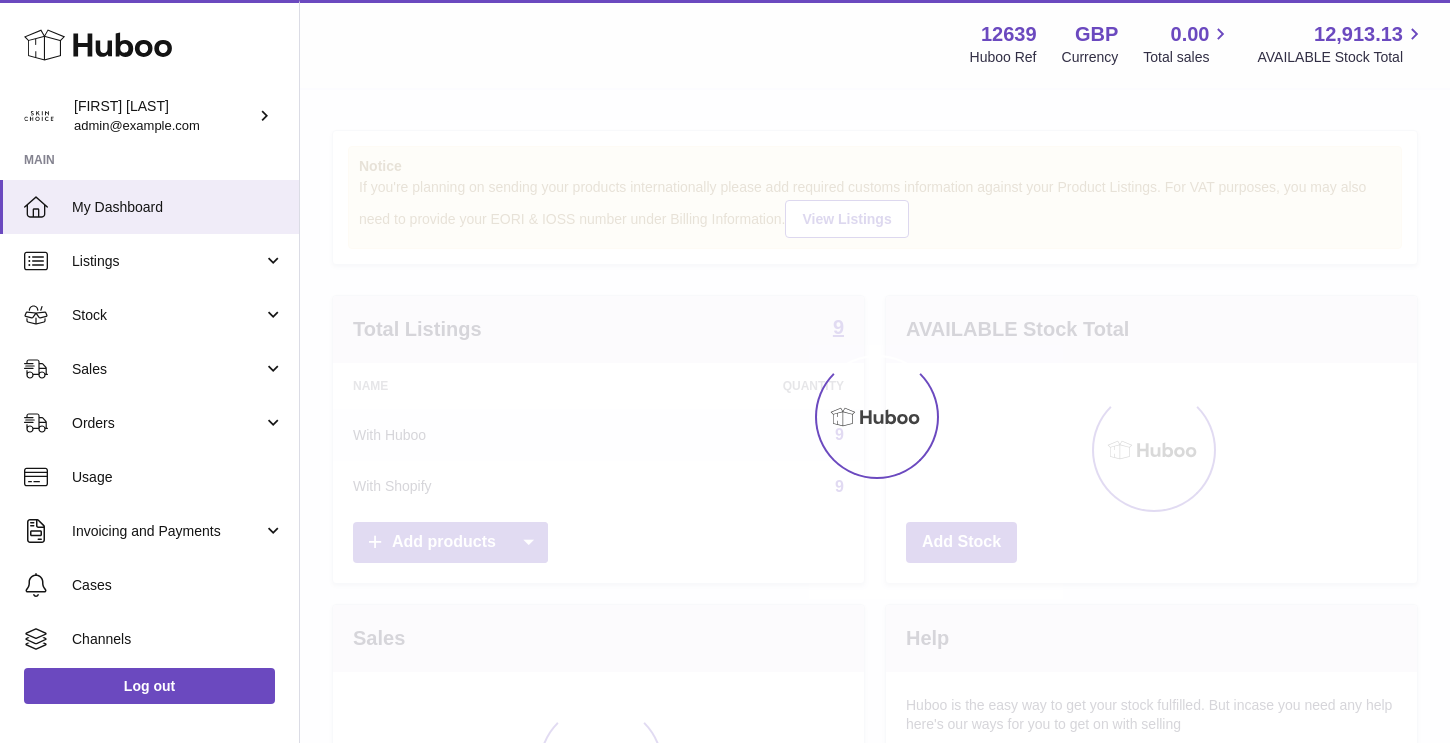 scroll, scrollTop: 0, scrollLeft: 0, axis: both 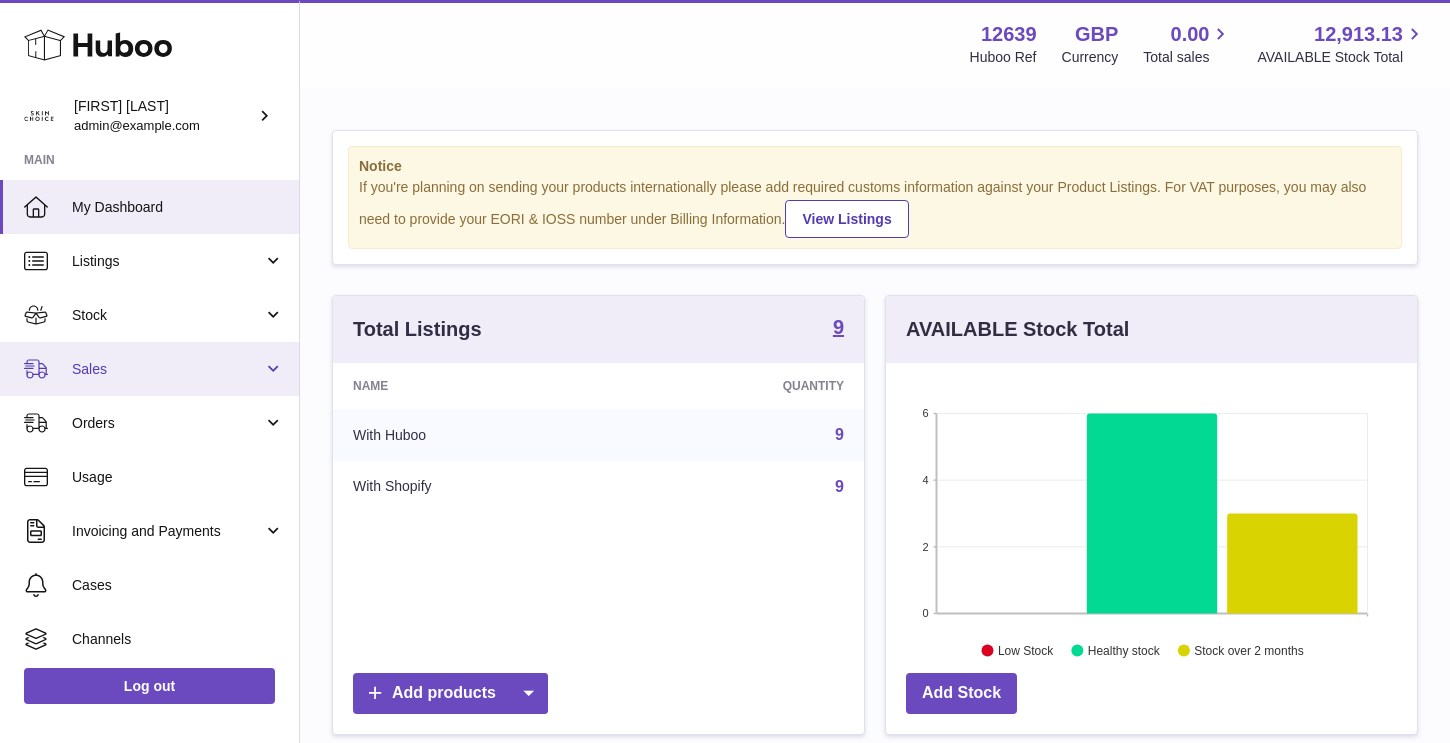 click on "Sales" at bounding box center [167, 369] 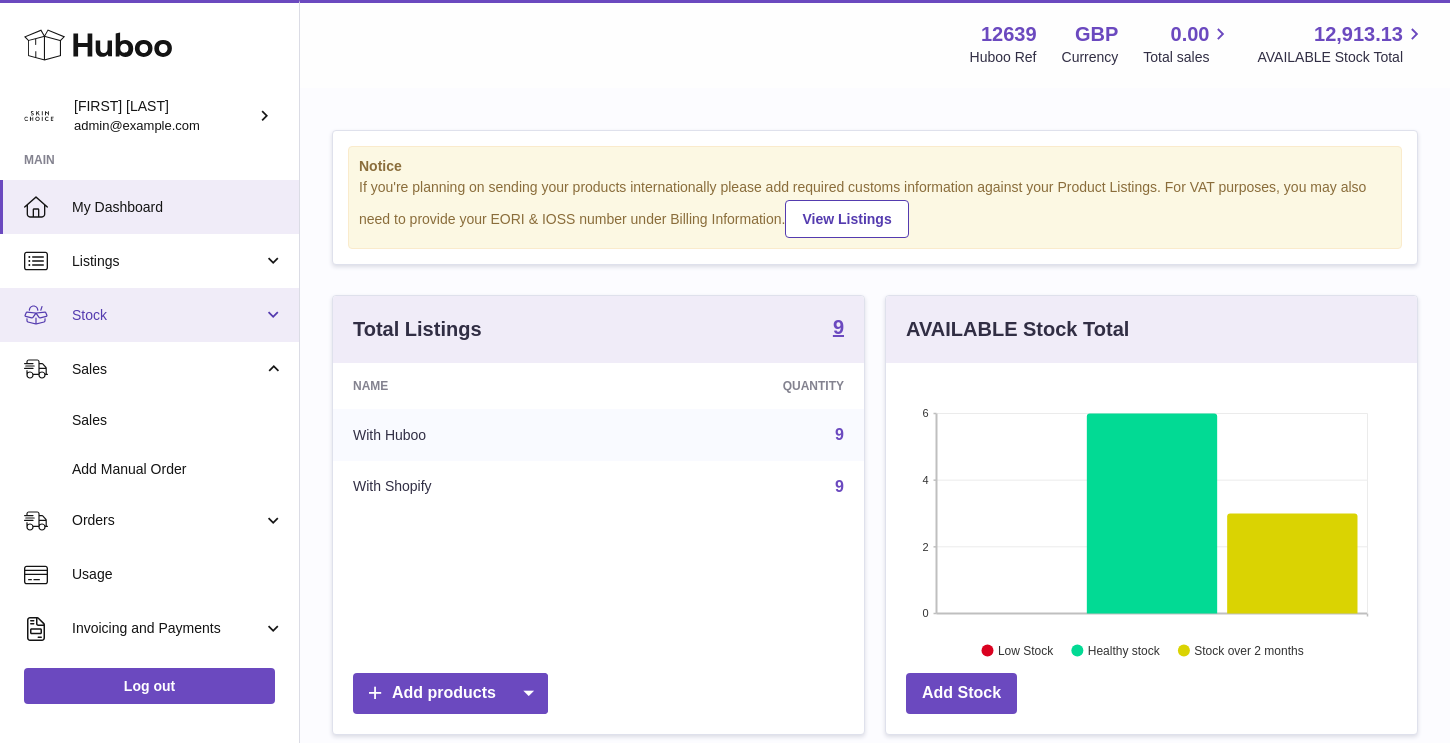 click on "Stock" at bounding box center [167, 315] 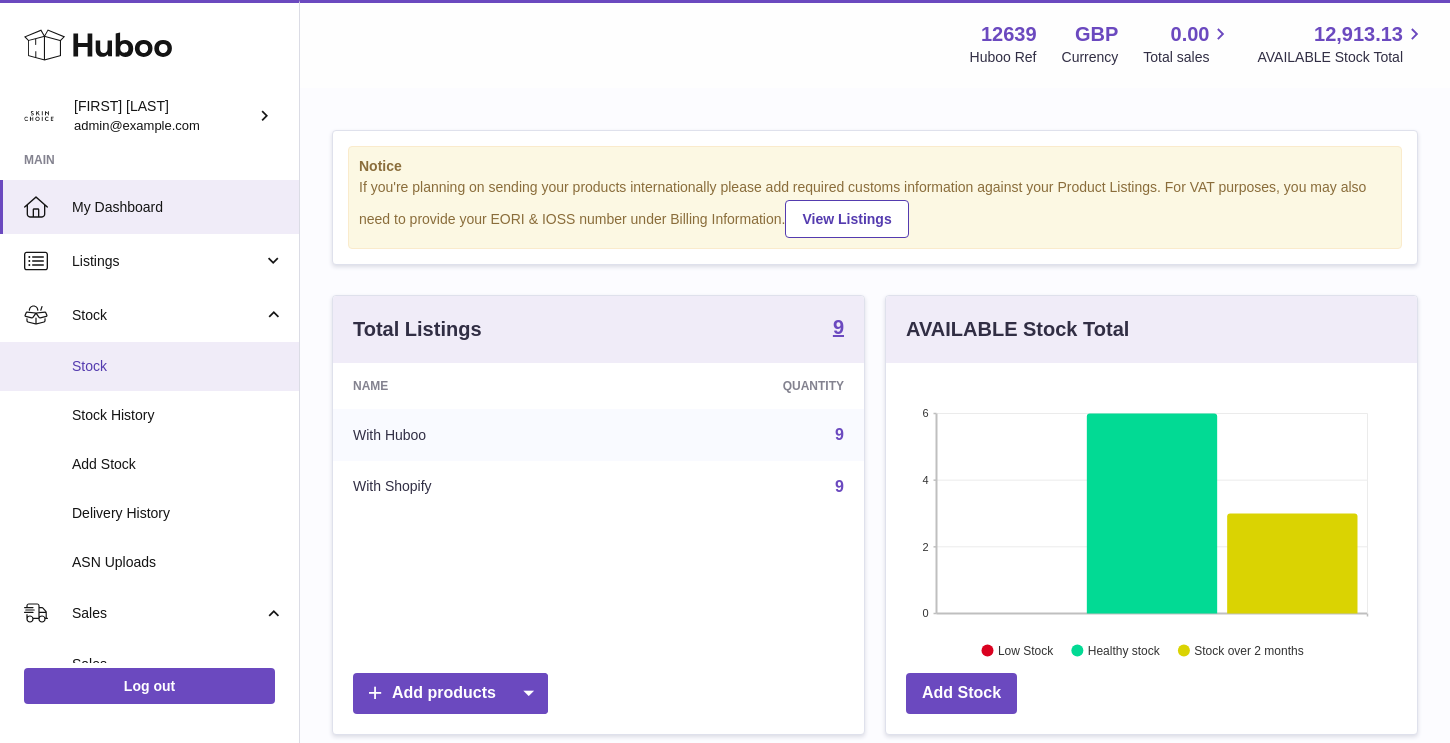 click on "Stock" at bounding box center (178, 366) 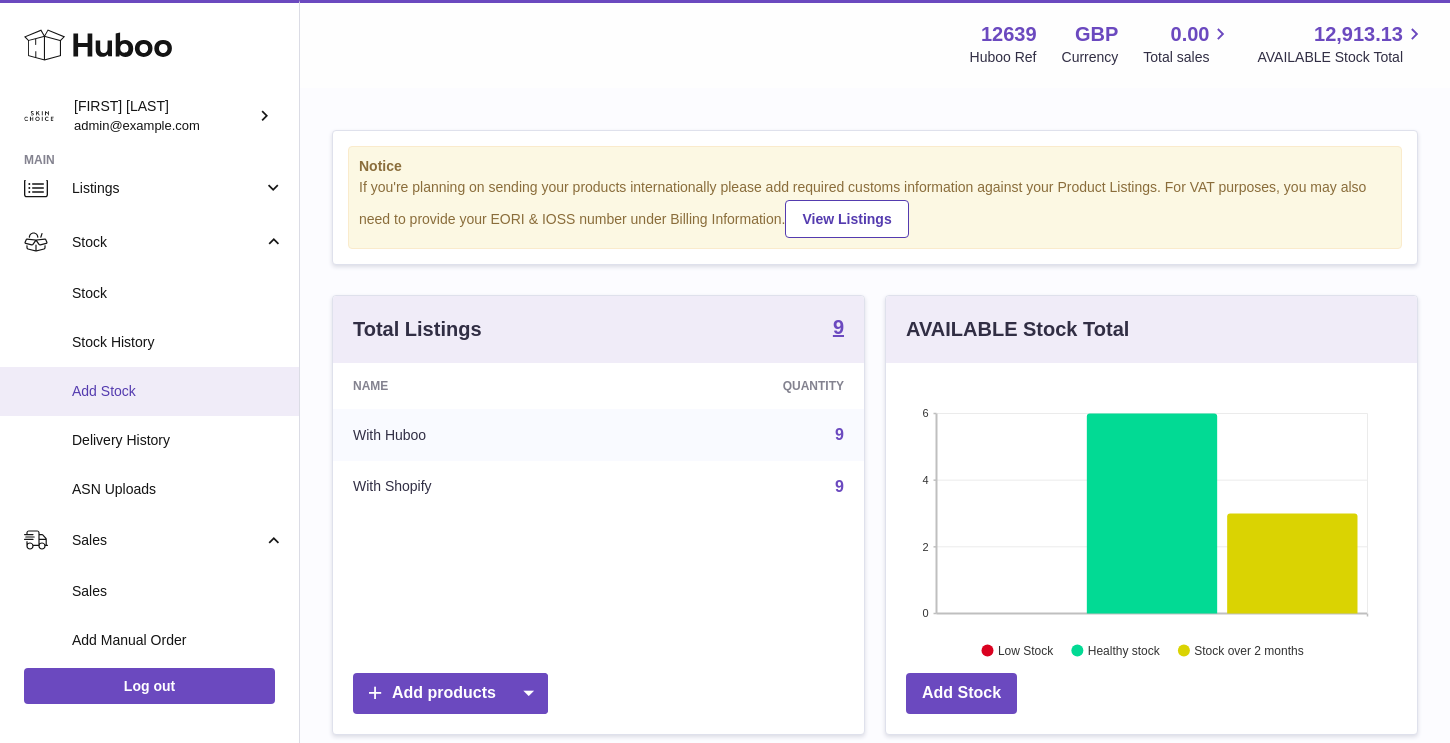 scroll, scrollTop: 112, scrollLeft: 0, axis: vertical 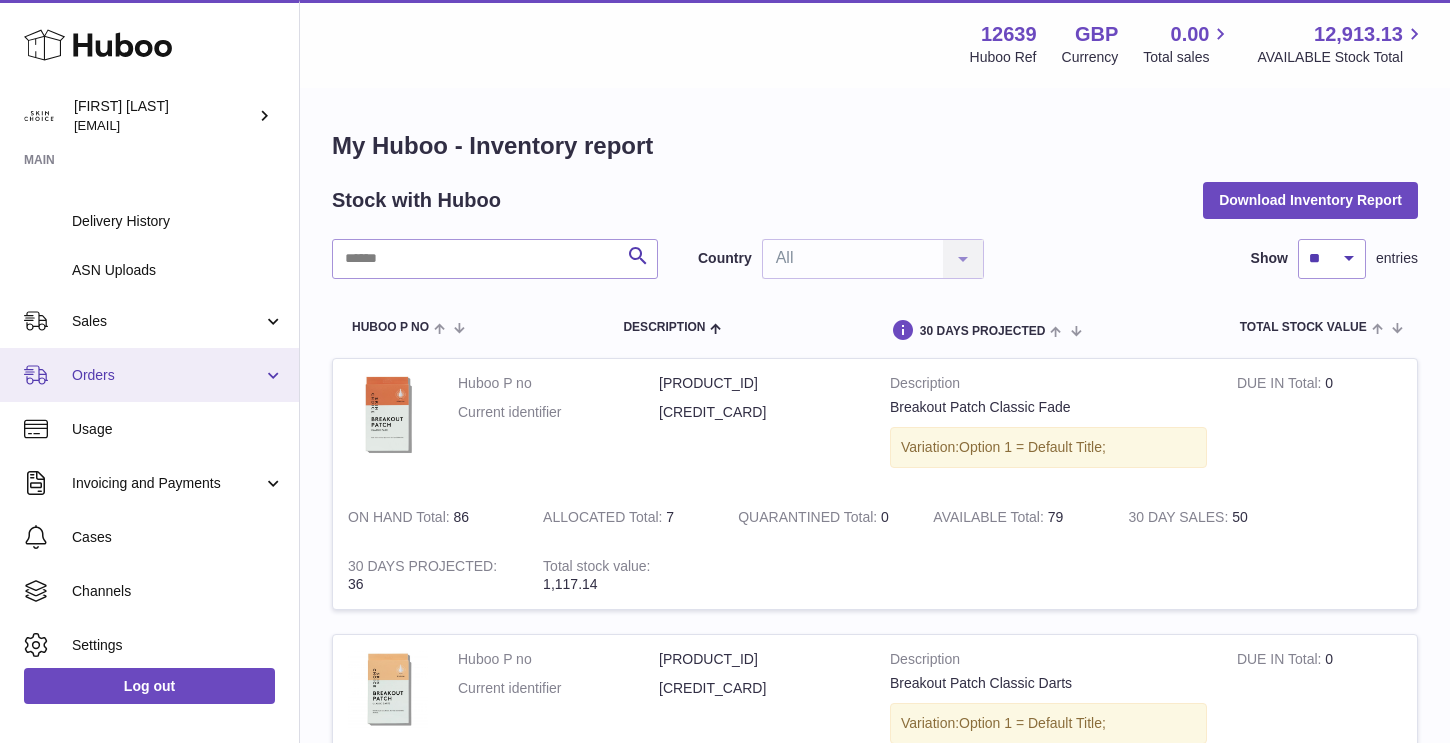 click on "Orders" at bounding box center [167, 375] 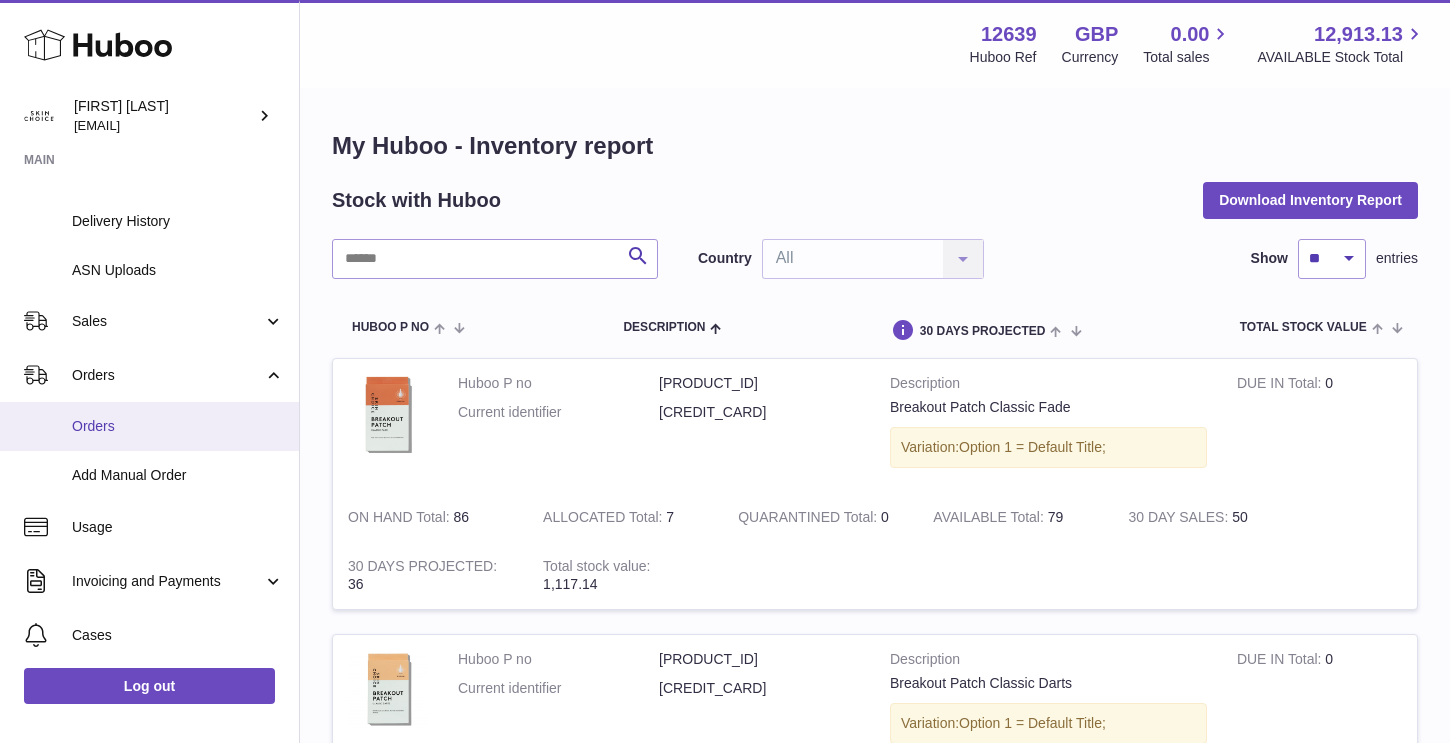 click on "Orders" at bounding box center [178, 426] 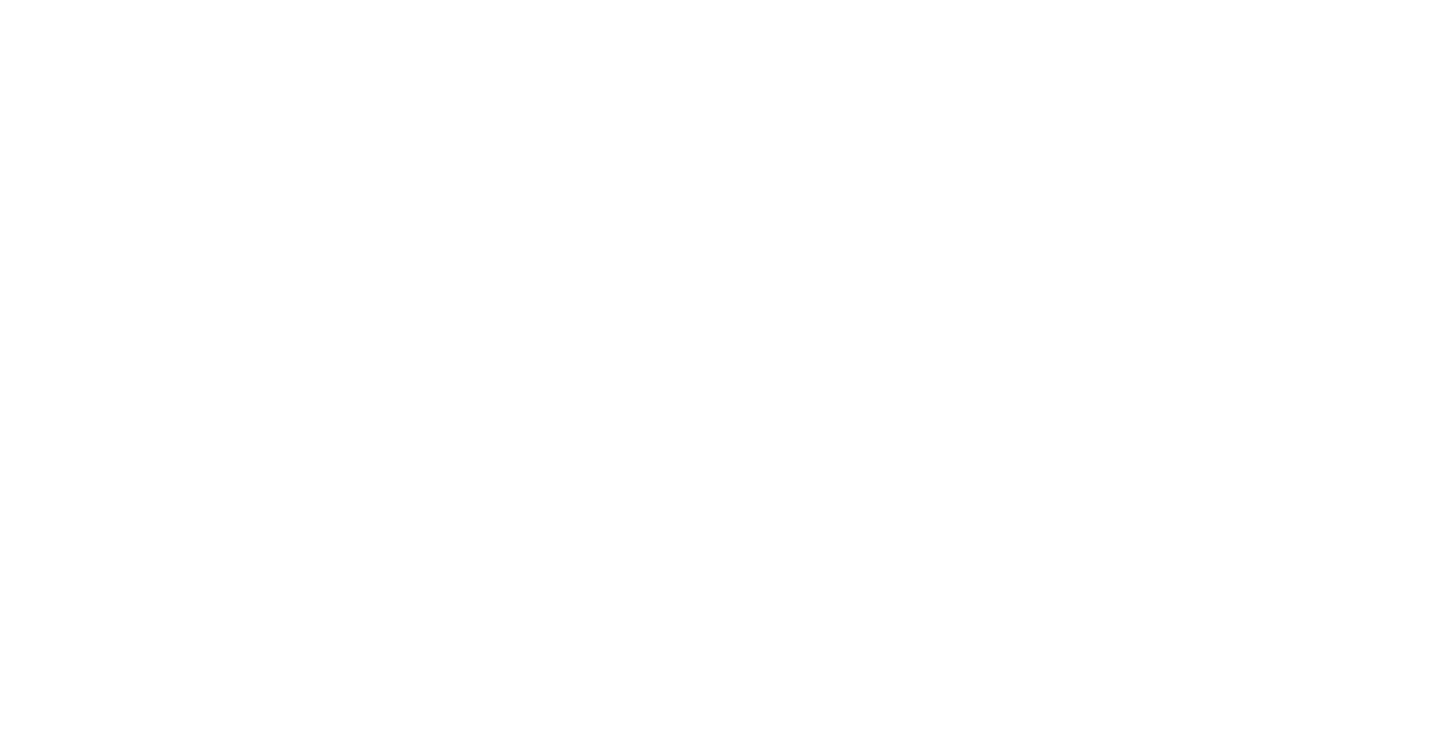 scroll, scrollTop: 0, scrollLeft: 0, axis: both 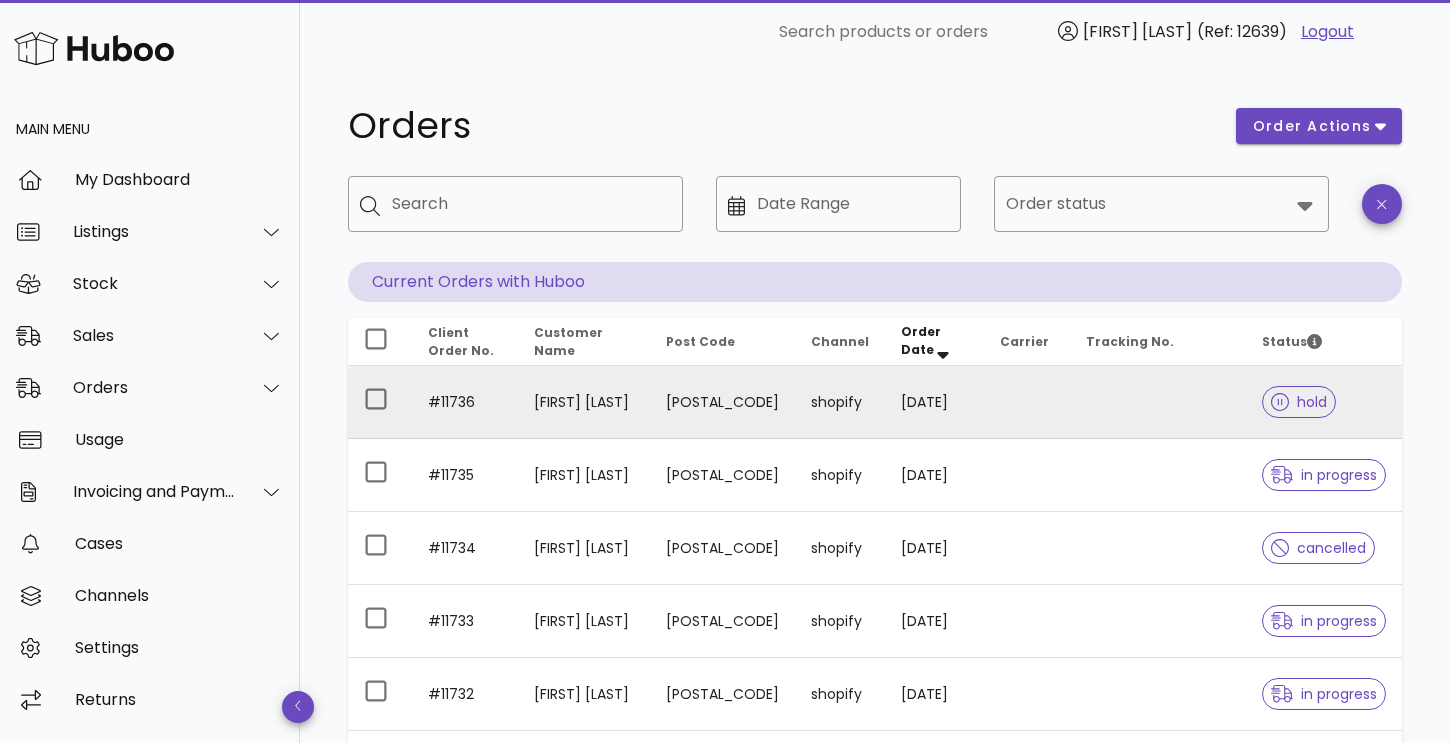 click at bounding box center (1158, 402) 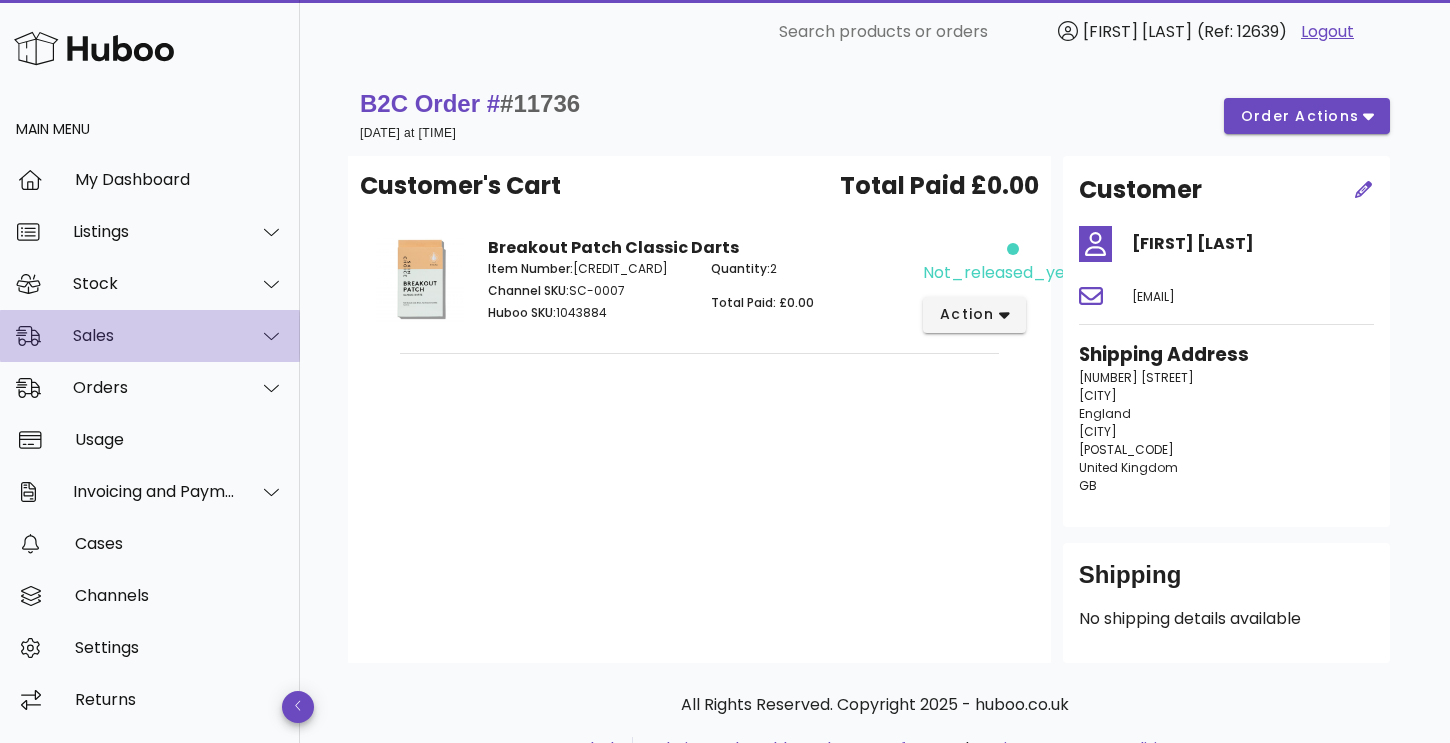 click at bounding box center (260, 336) 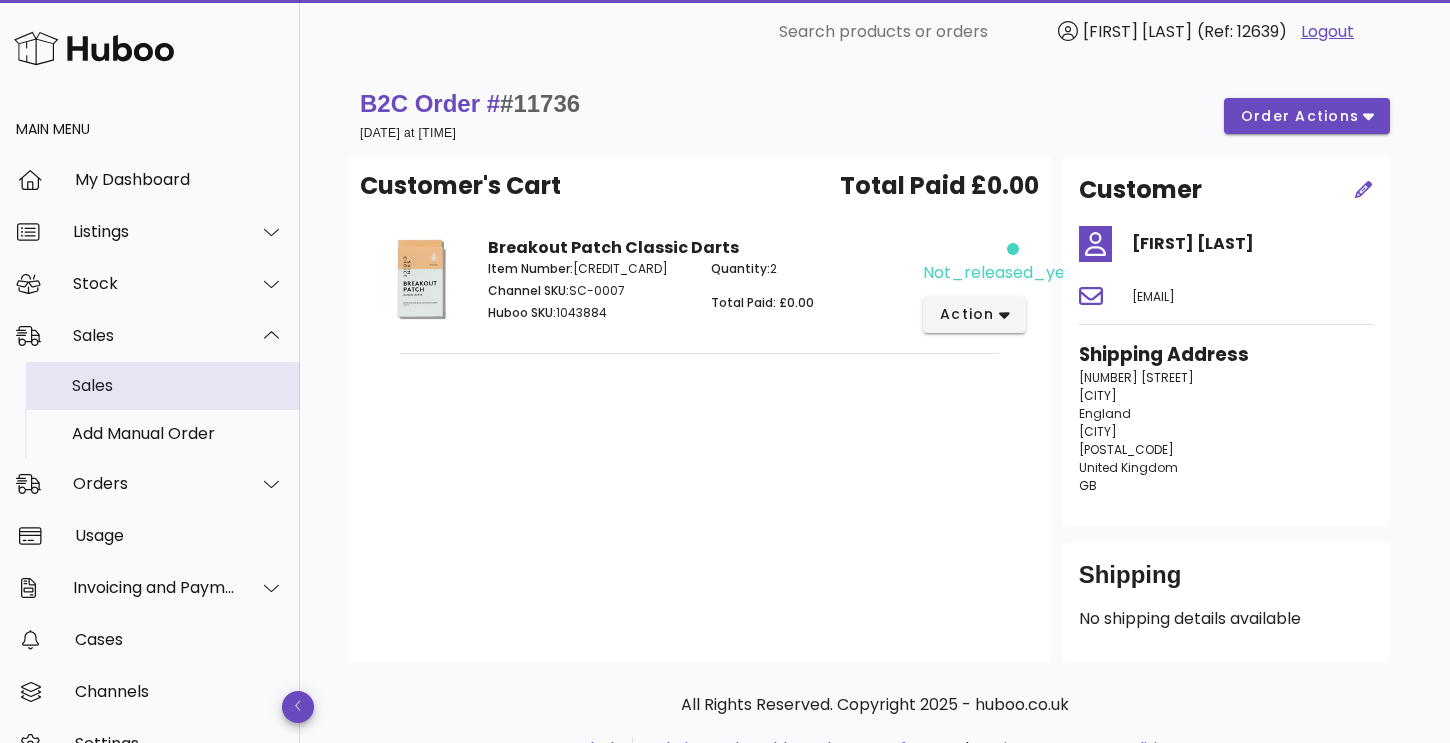 click on "Sales" at bounding box center (178, 385) 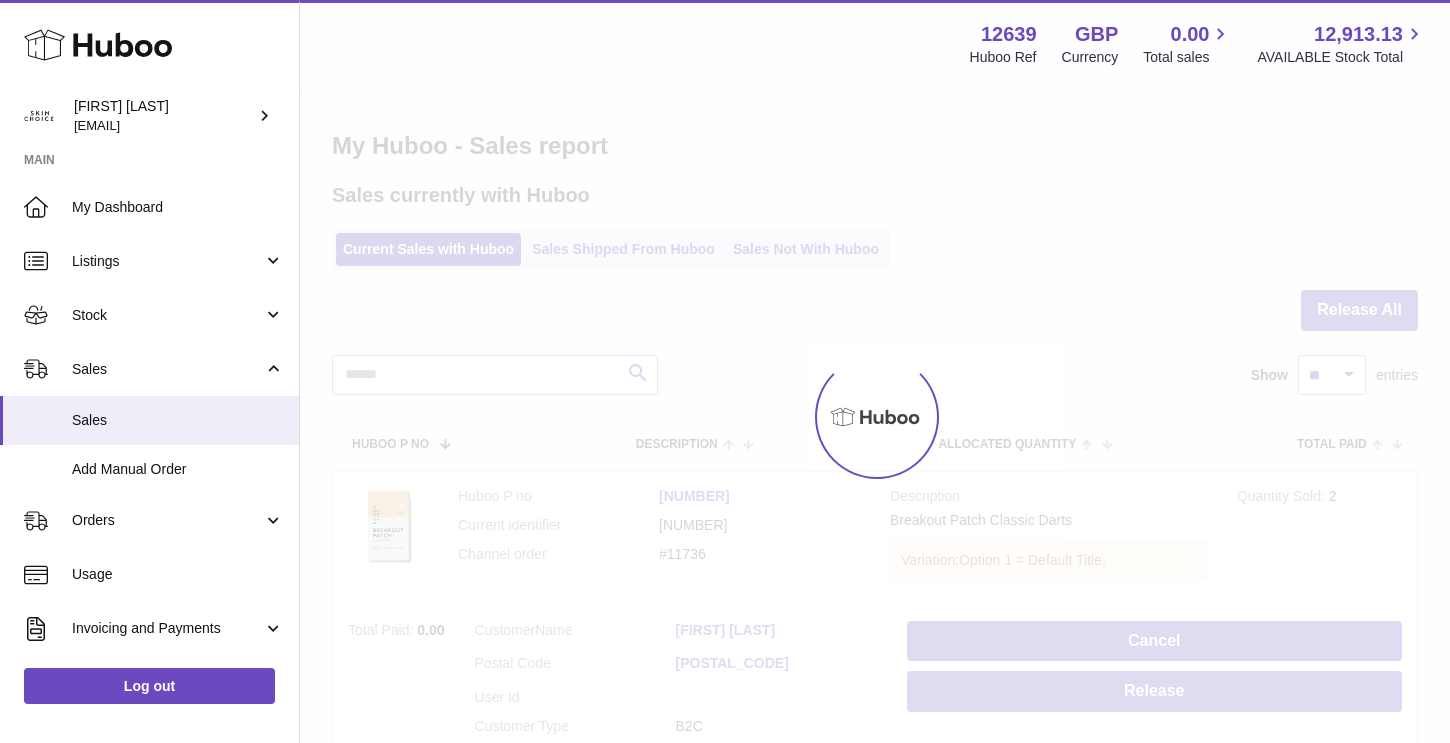 scroll, scrollTop: 0, scrollLeft: 0, axis: both 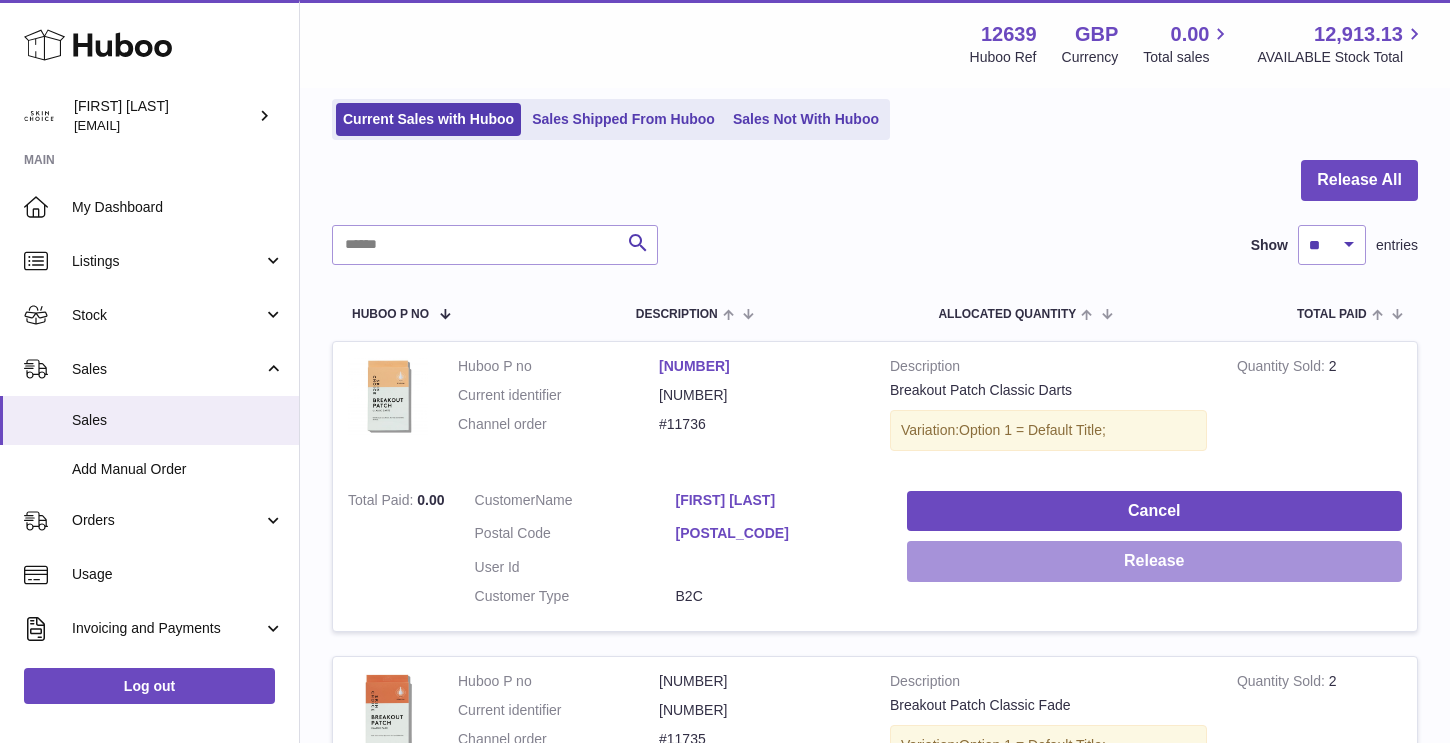 click on "Release" at bounding box center (1154, 561) 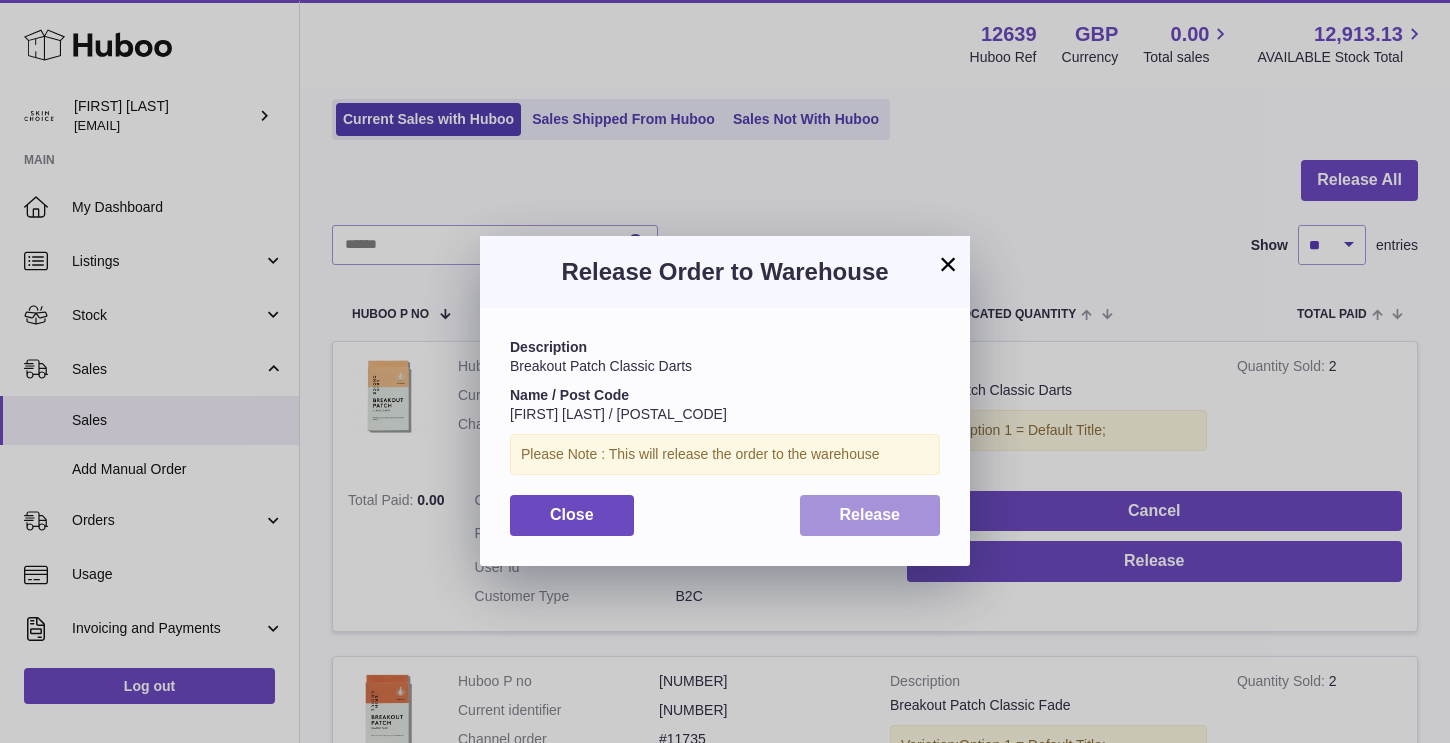 click on "Release" at bounding box center [870, 515] 